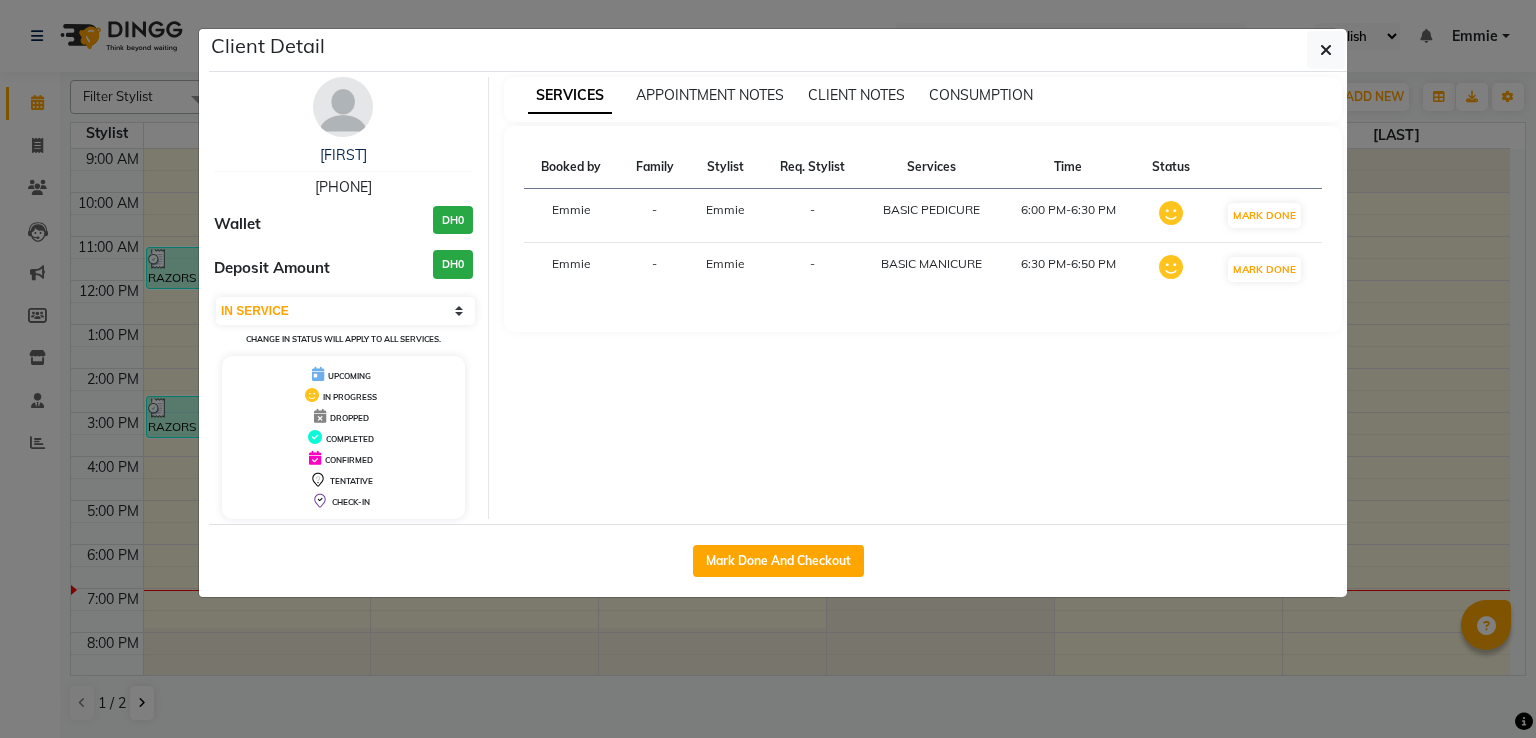 select on "1" 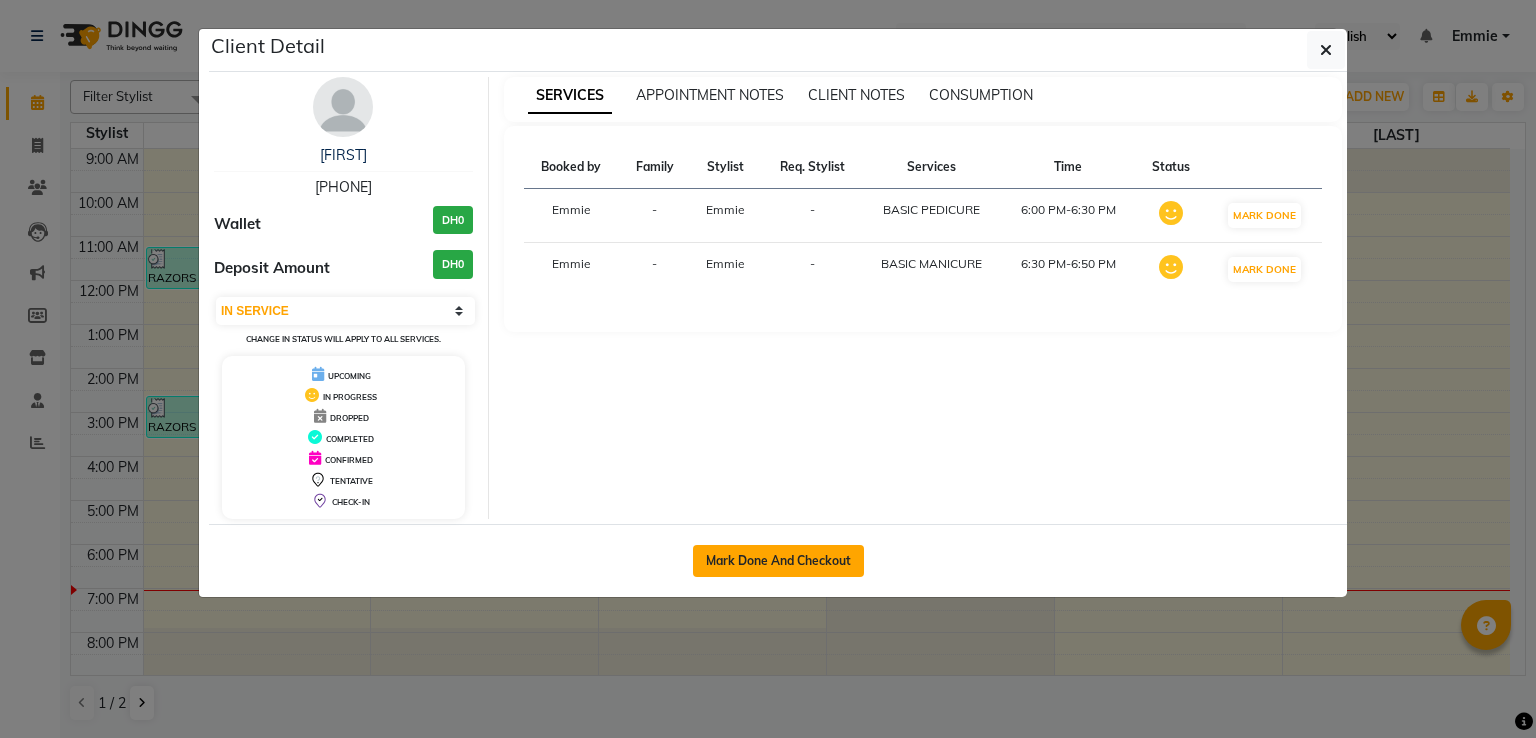 scroll, scrollTop: 0, scrollLeft: 0, axis: both 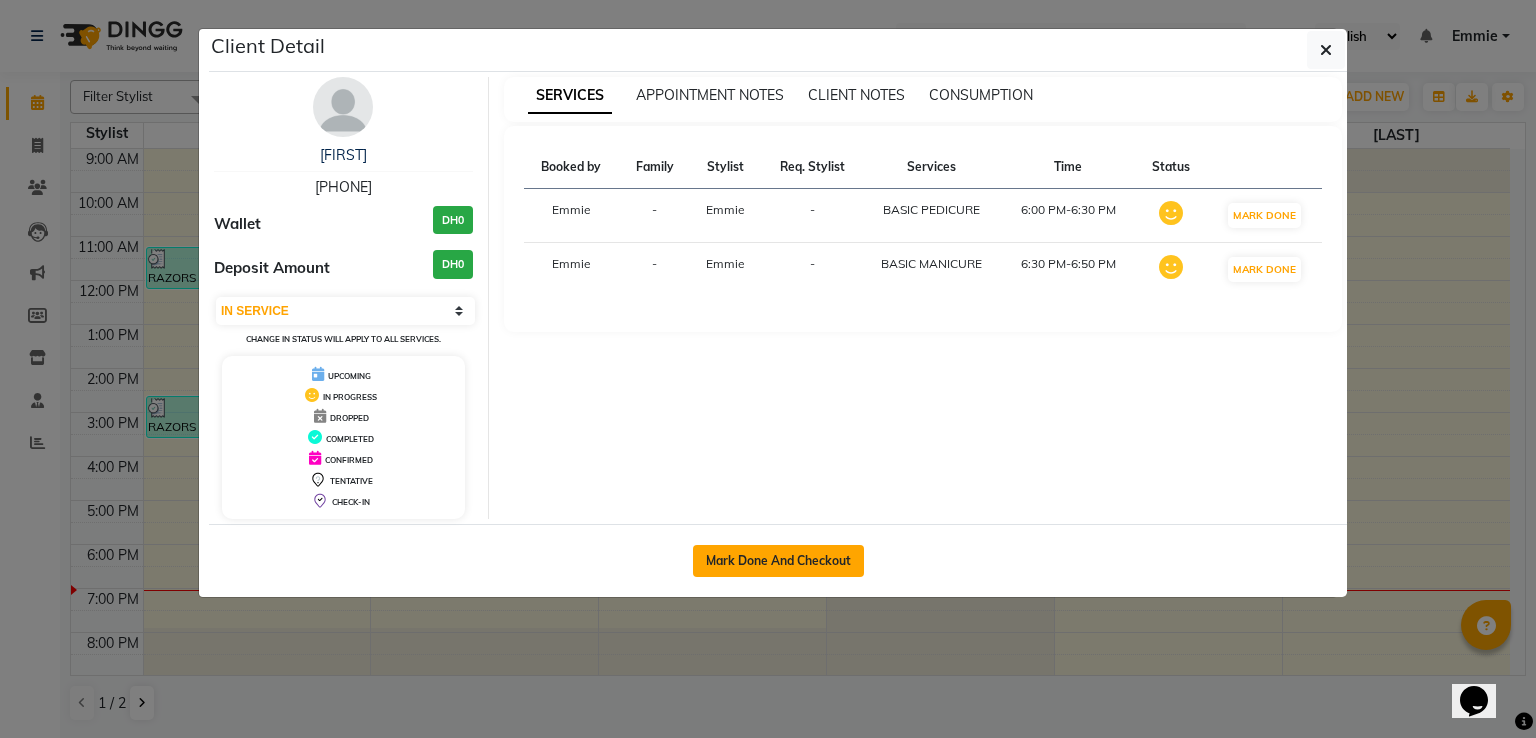 click on "Mark Done And Checkout" 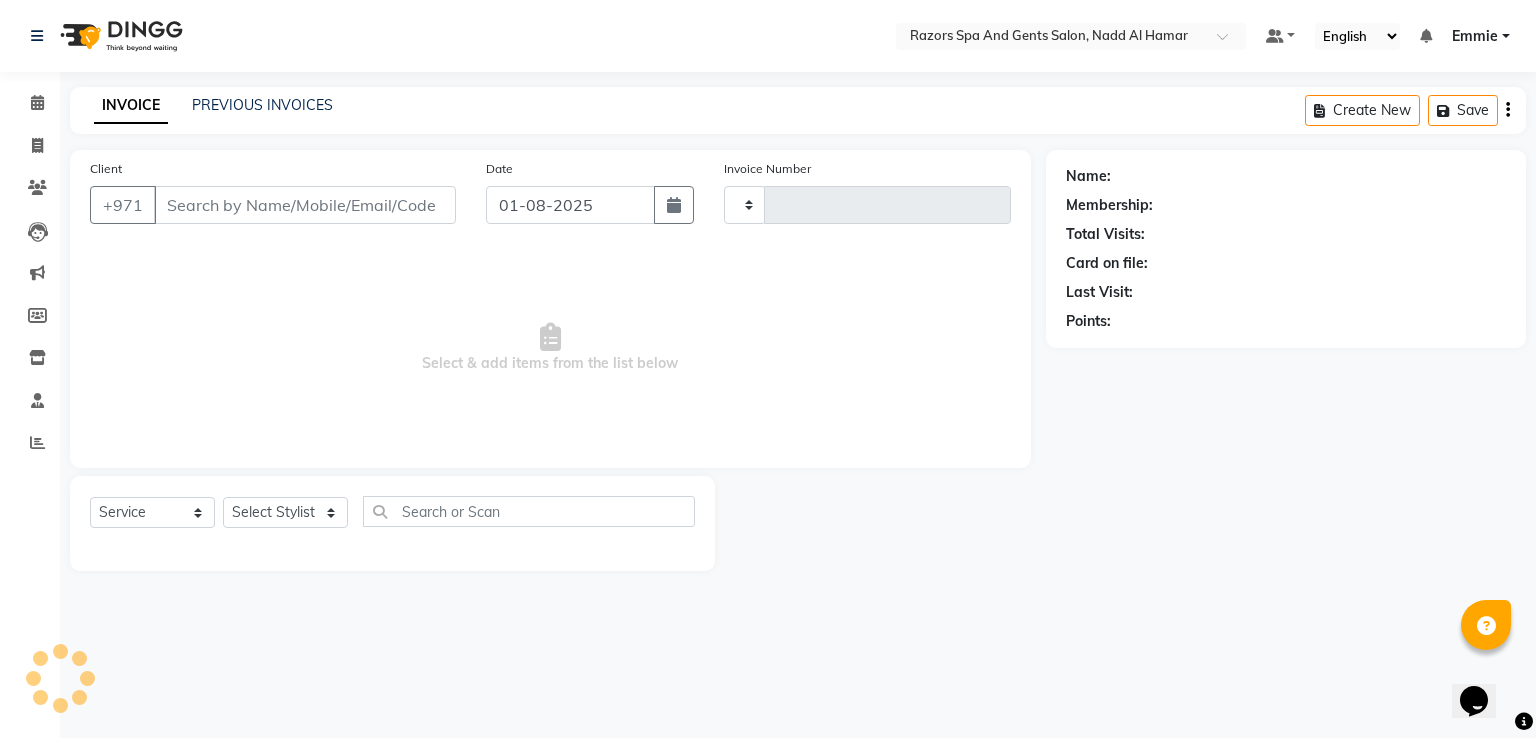 type on "0609" 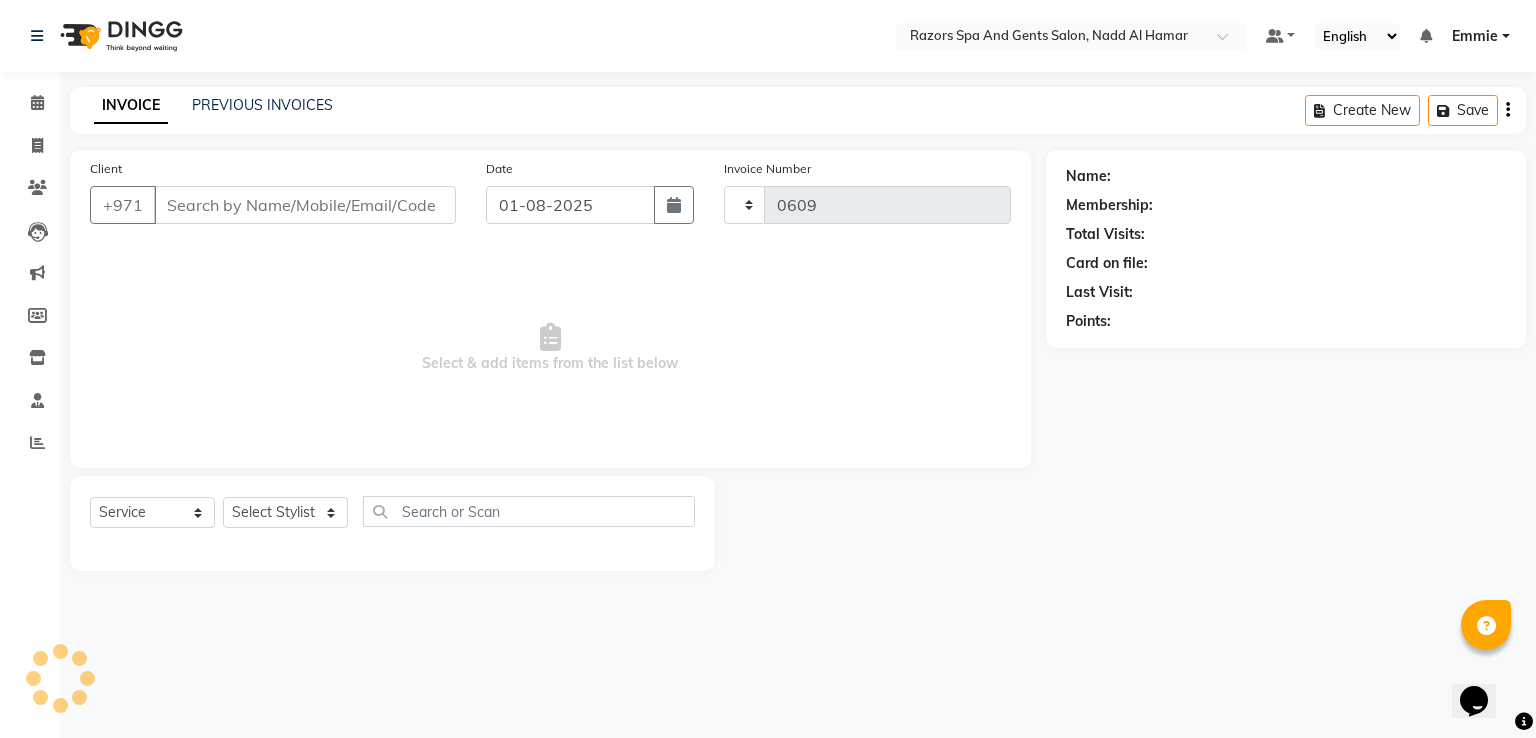 select on "8419" 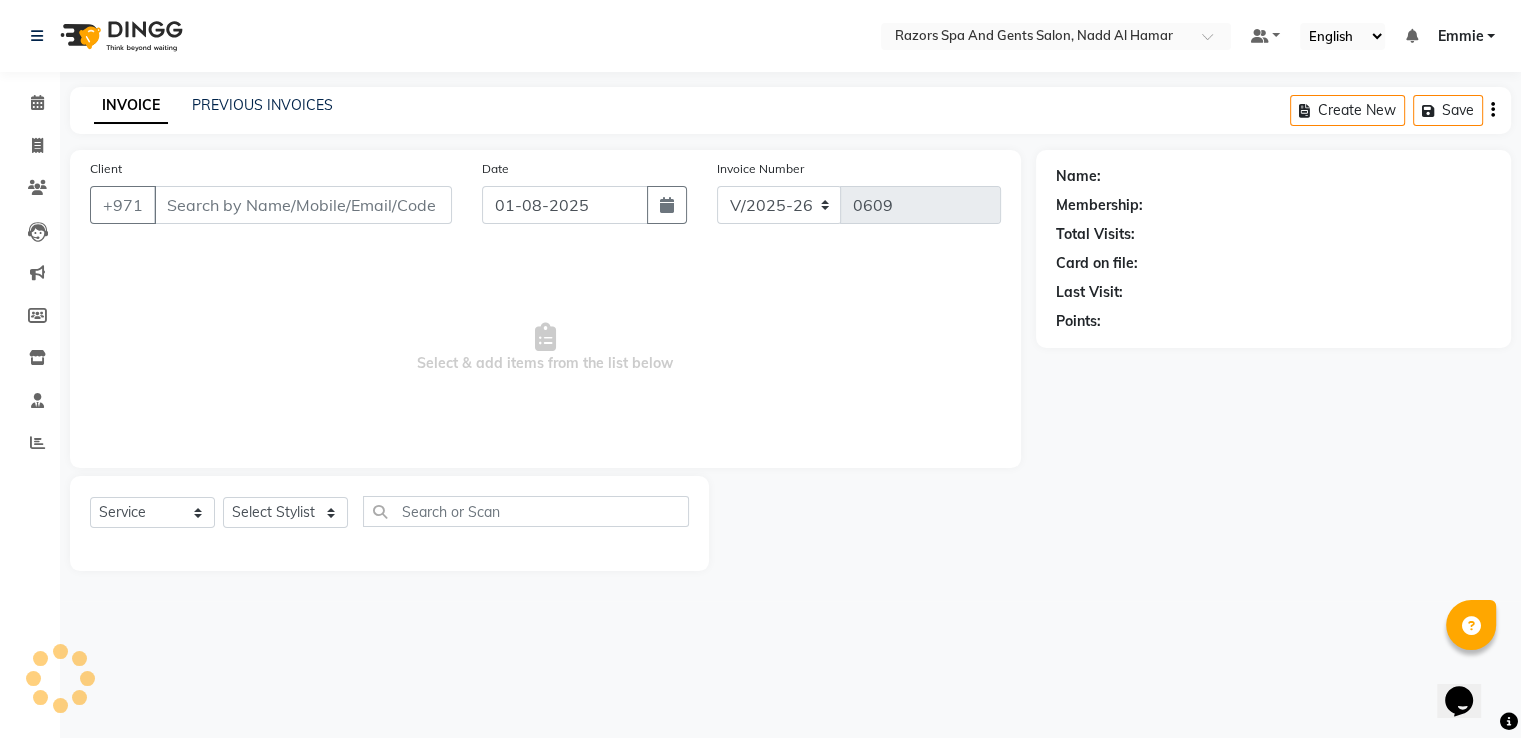 type on "[PHONE]" 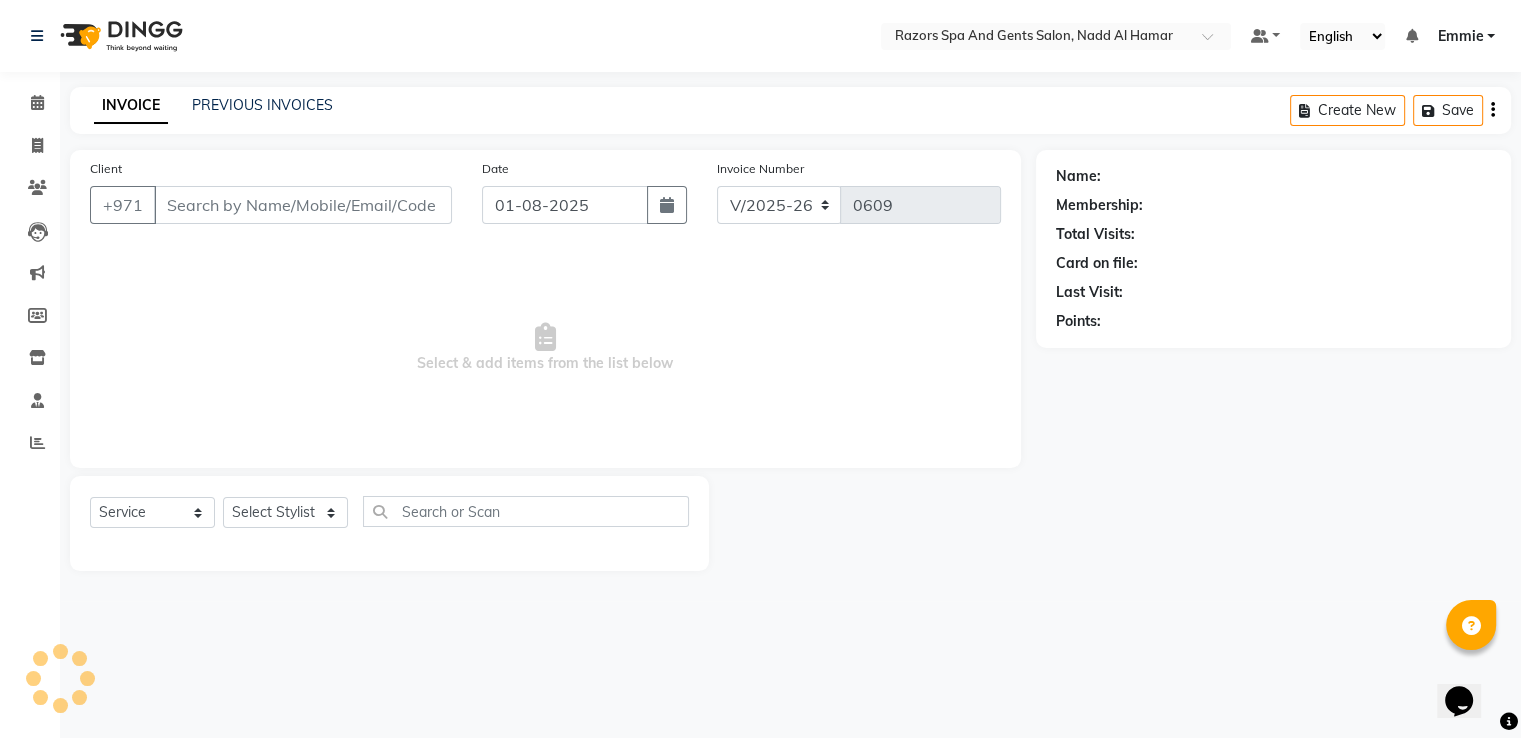 select on "84057" 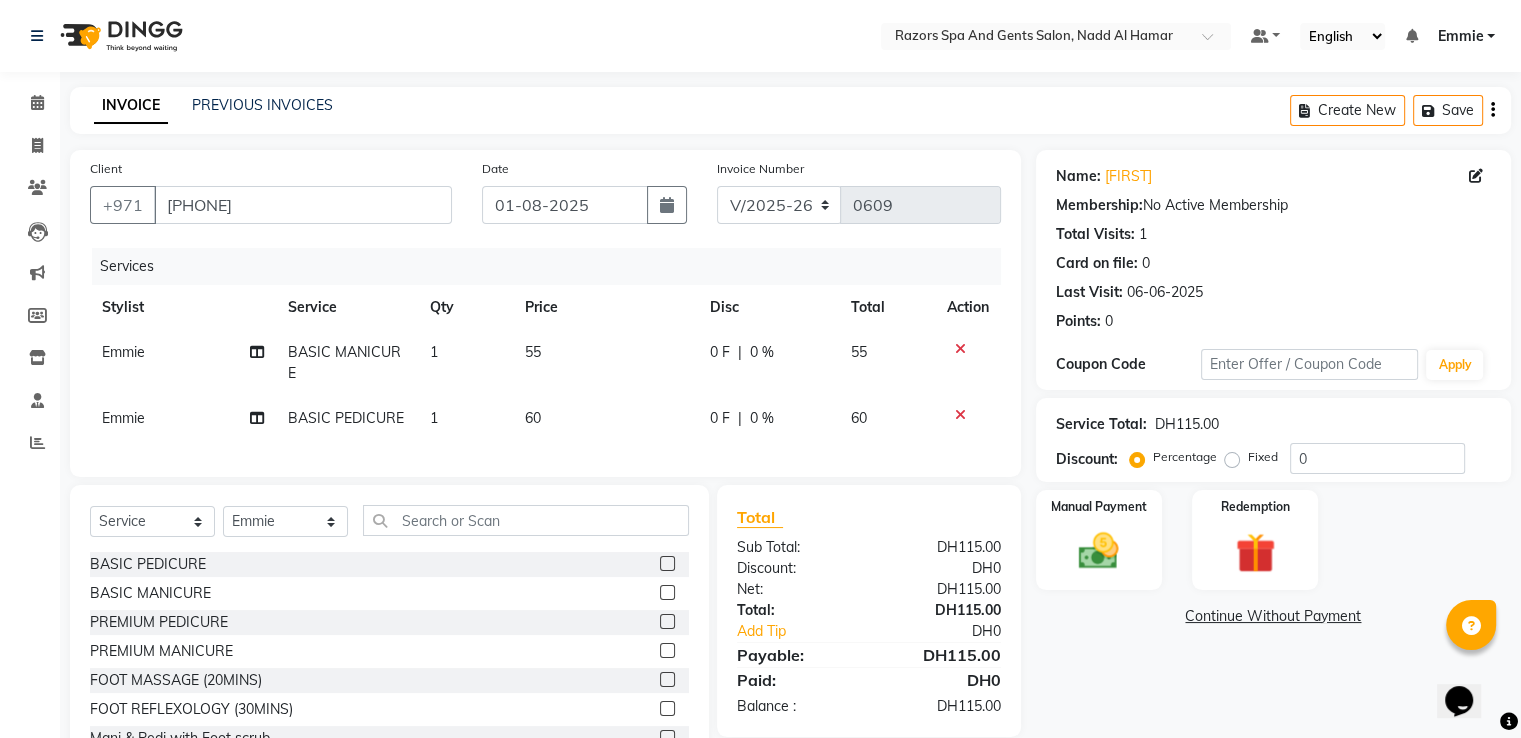 click 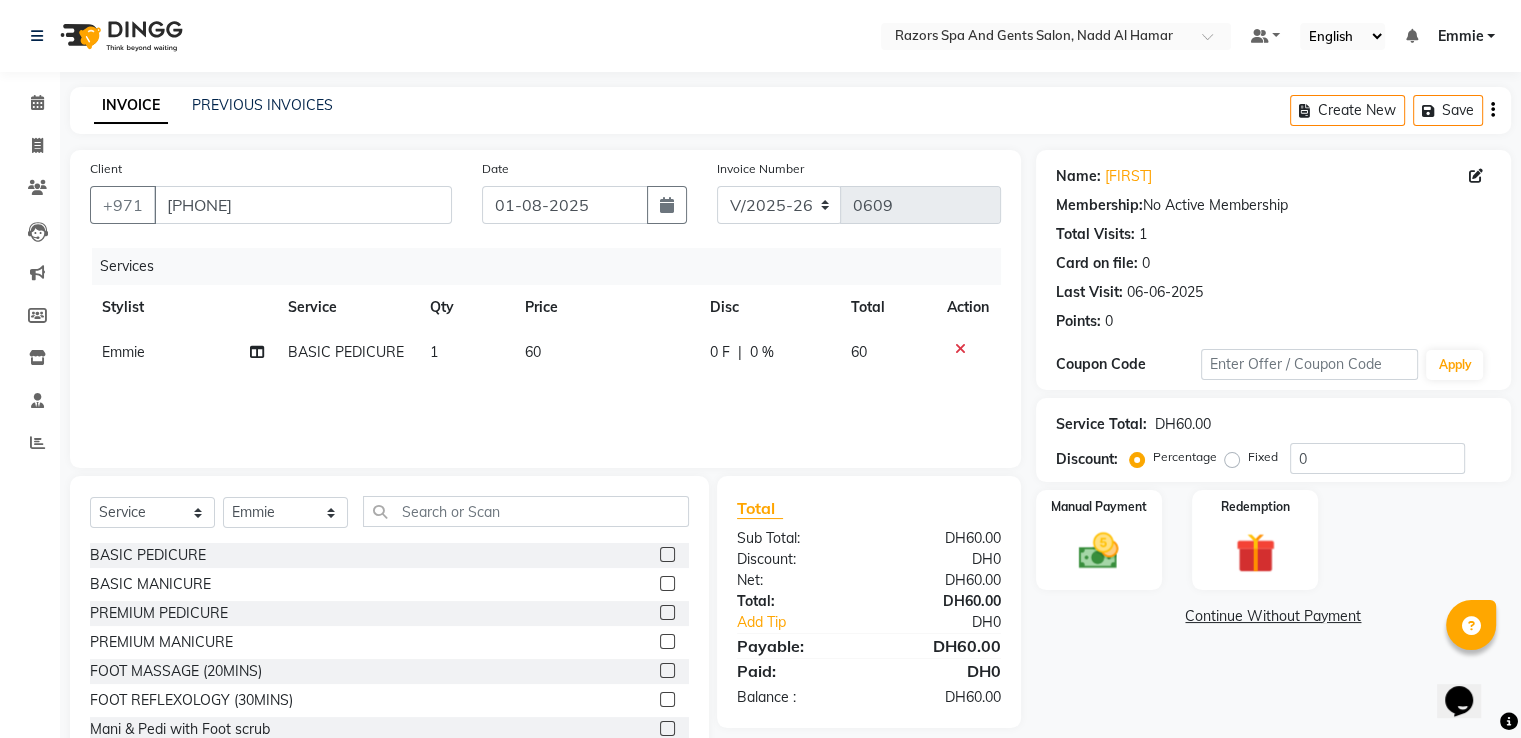 click 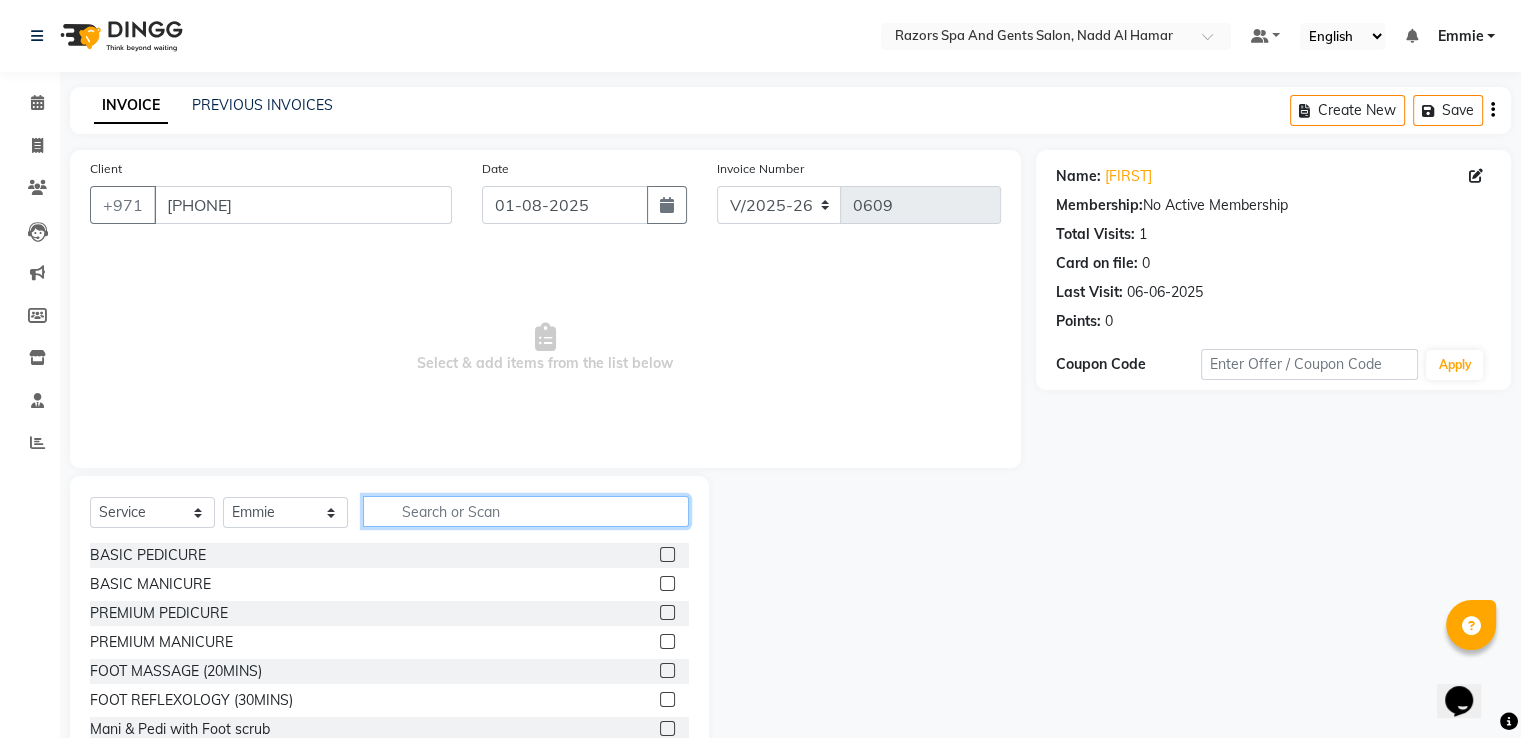click 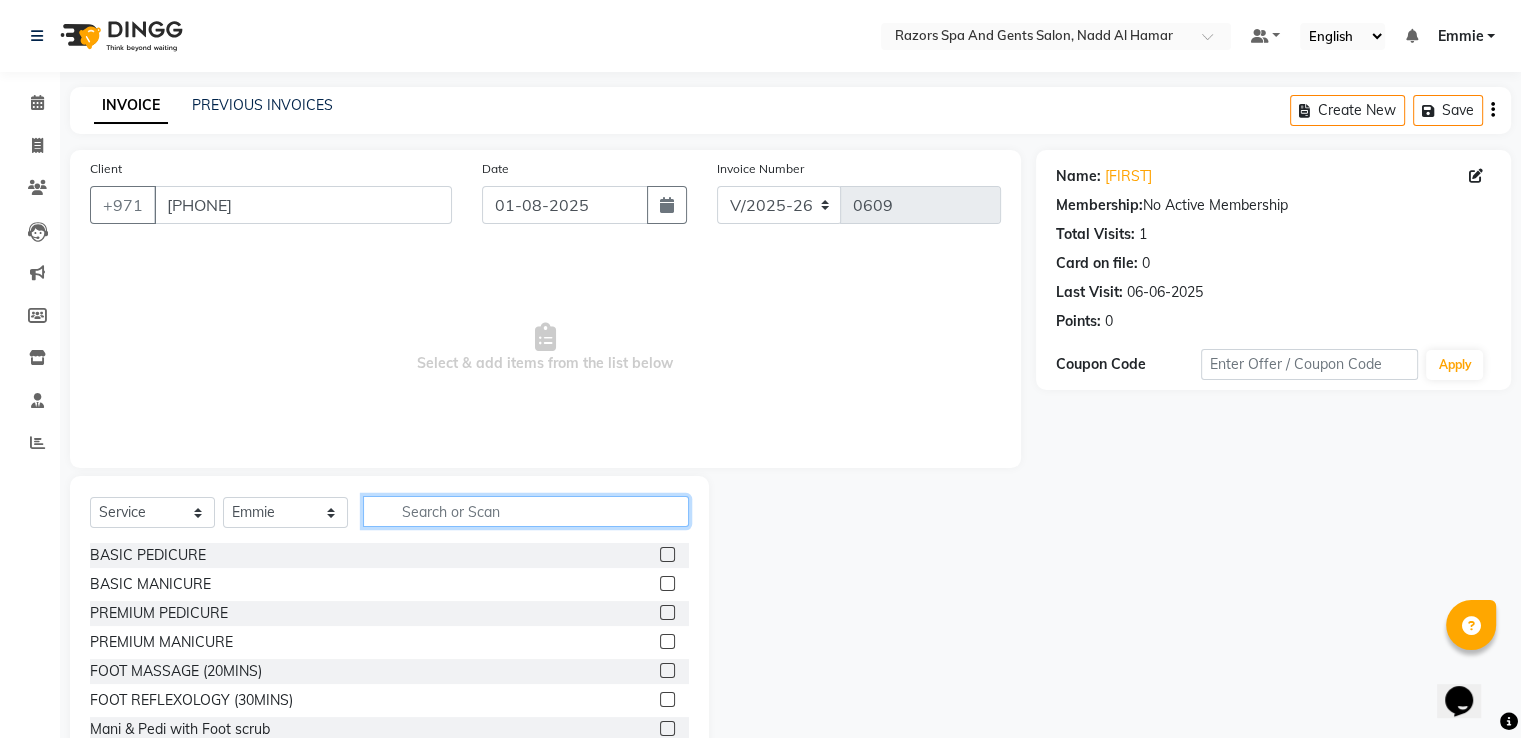 scroll, scrollTop: 174, scrollLeft: 0, axis: vertical 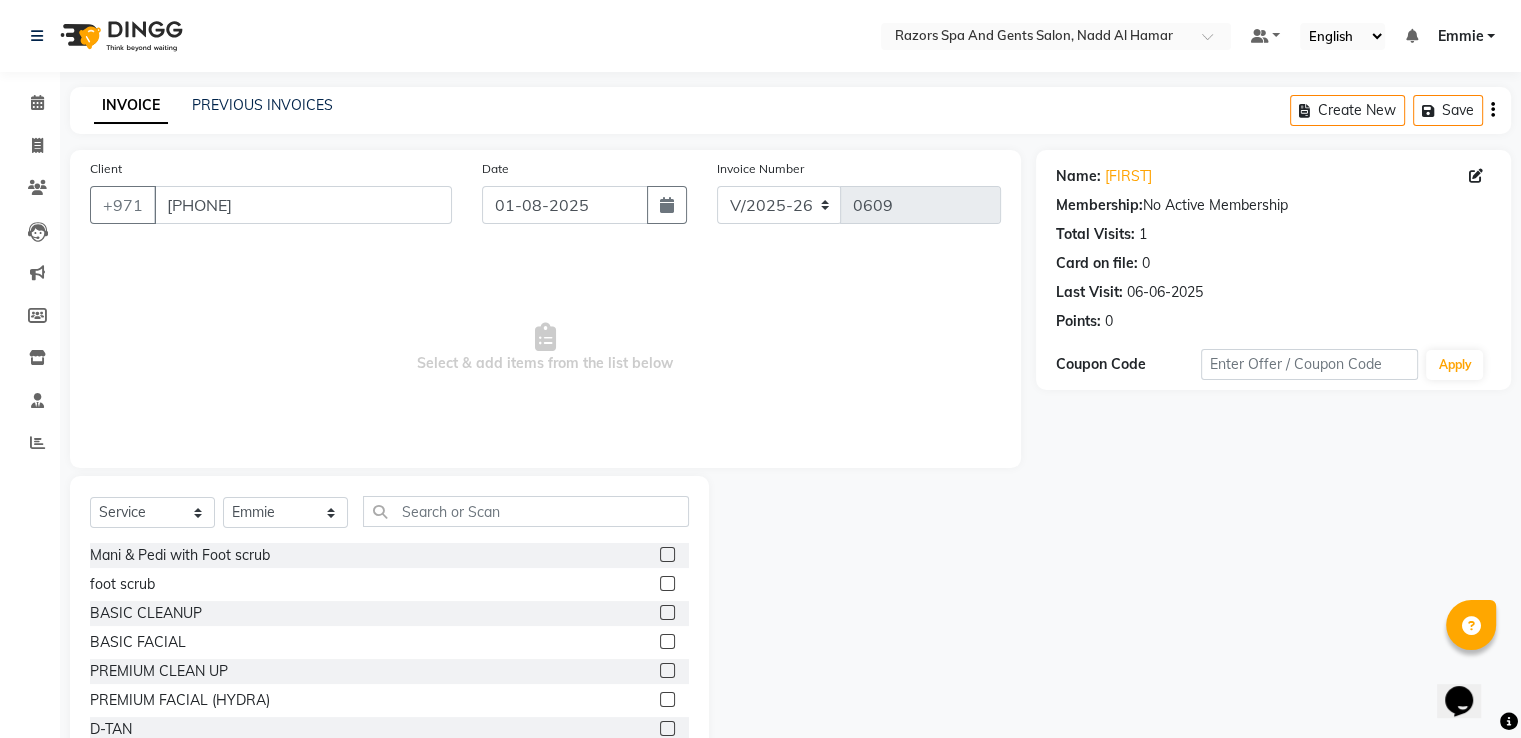 click 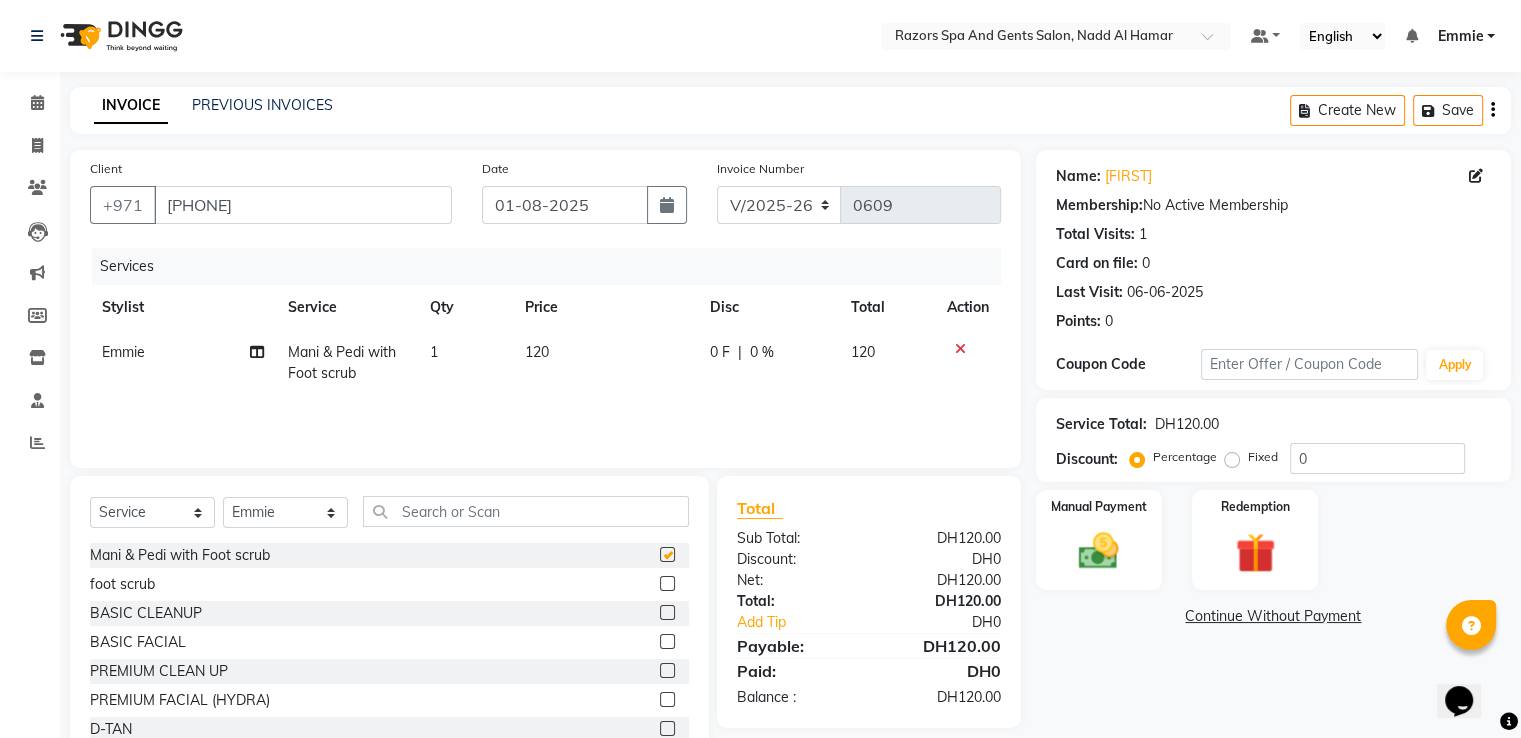 checkbox on "false" 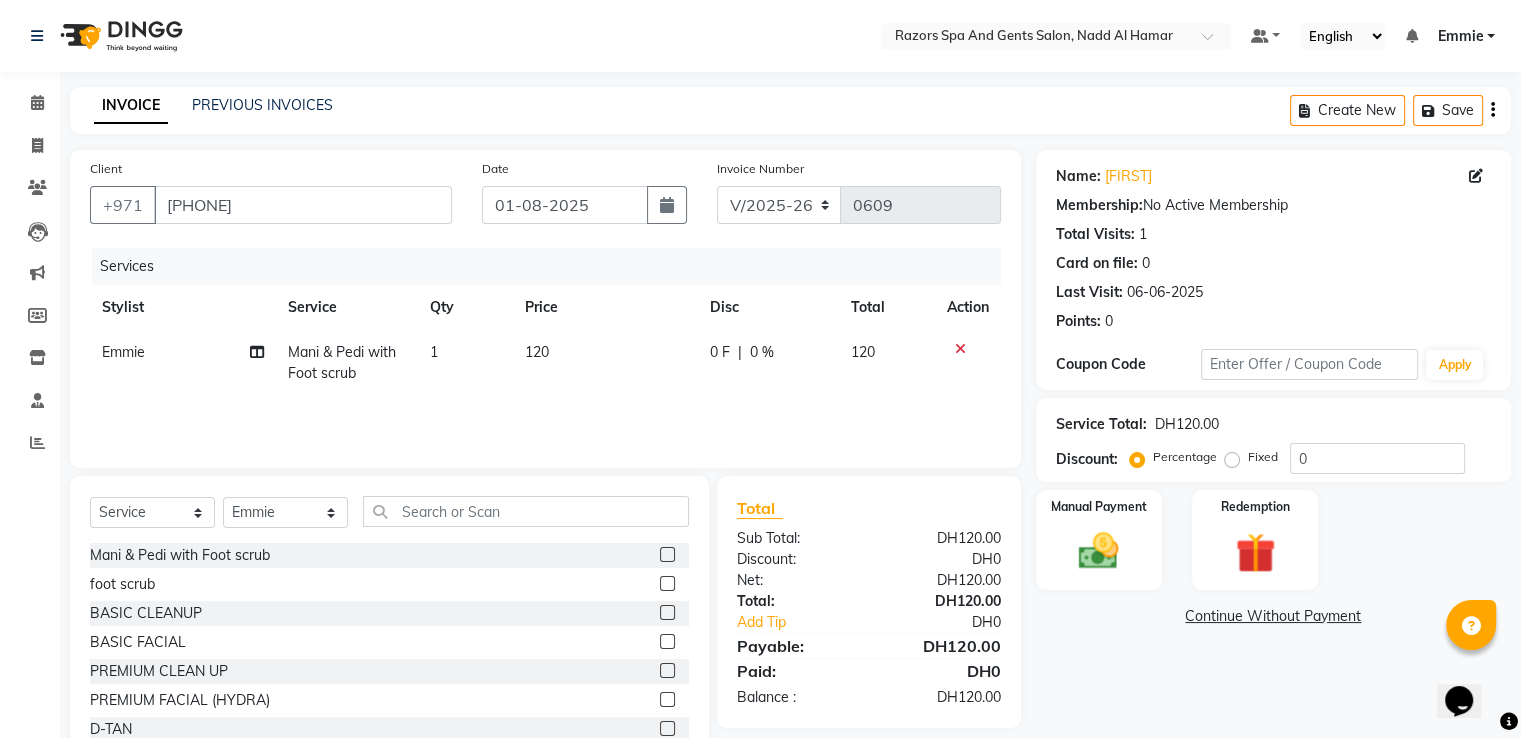 scroll, scrollTop: 64, scrollLeft: 0, axis: vertical 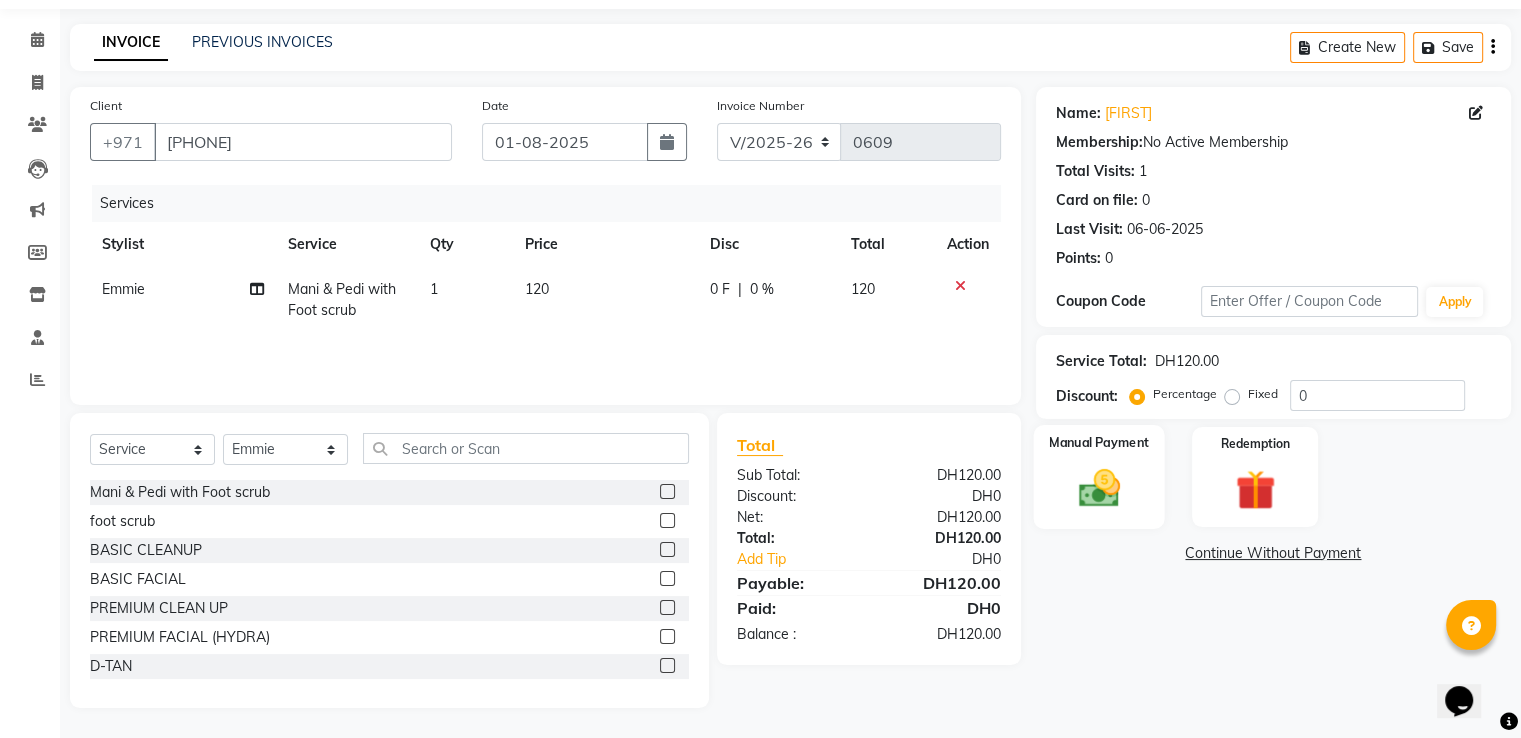 click 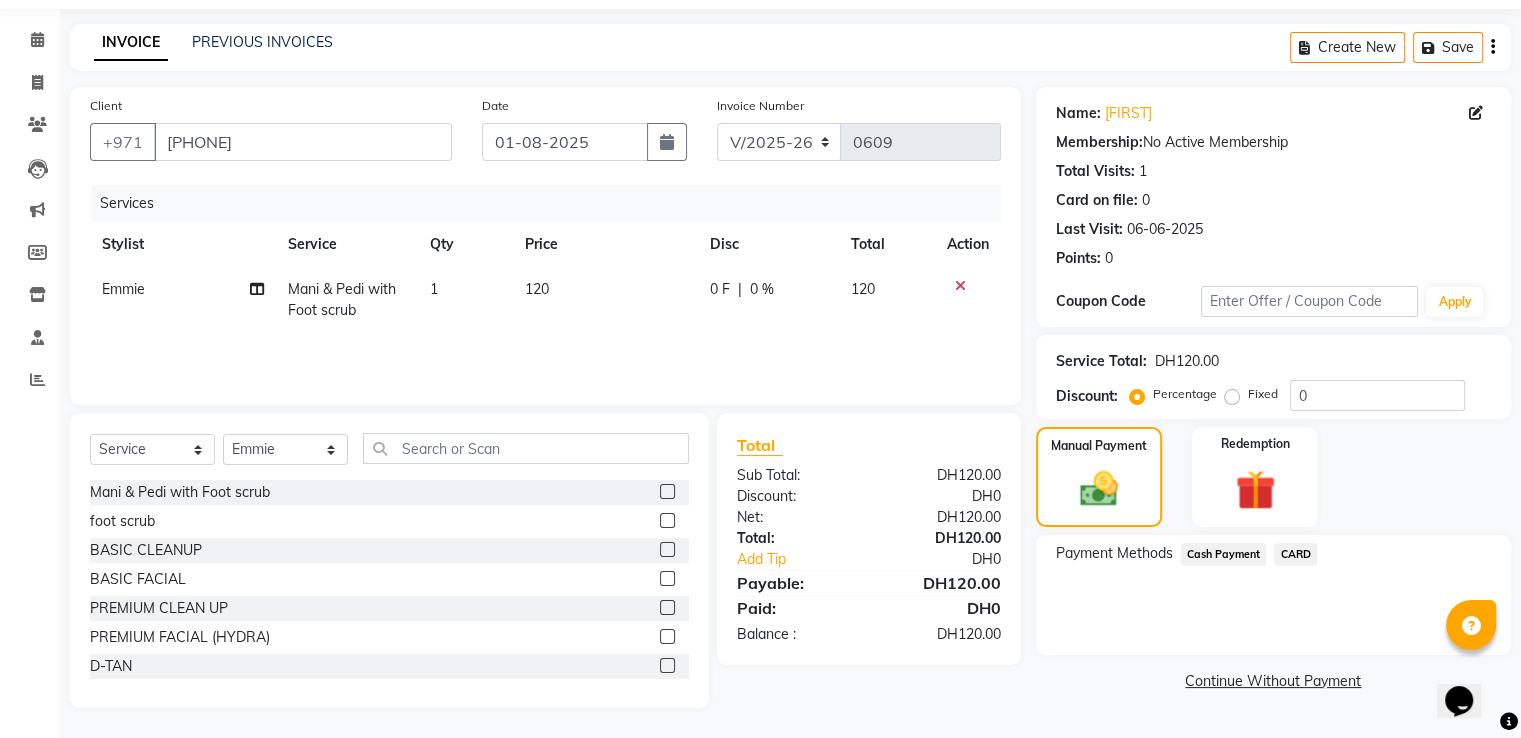 click on "CARD" 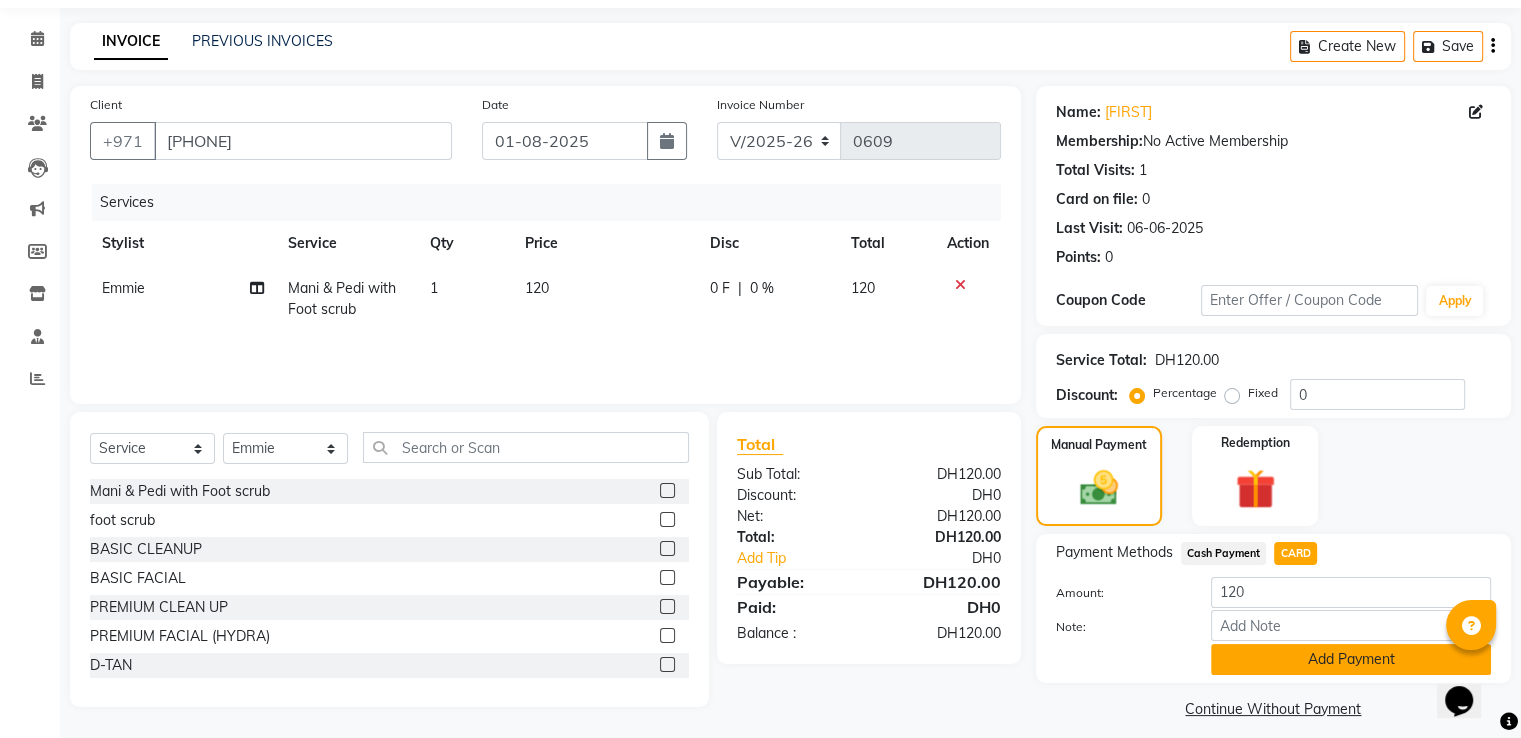 click on "Add Payment" 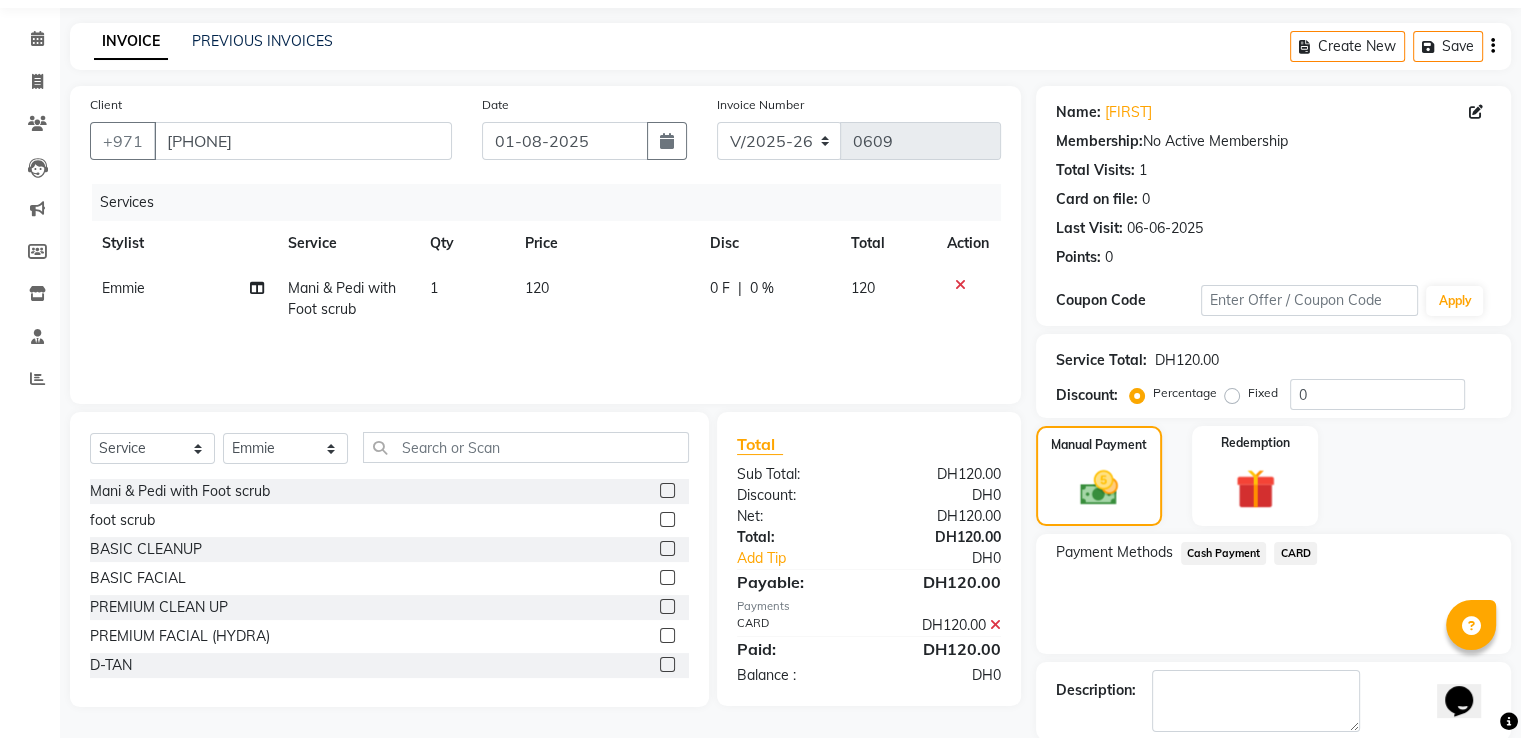 scroll, scrollTop: 163, scrollLeft: 0, axis: vertical 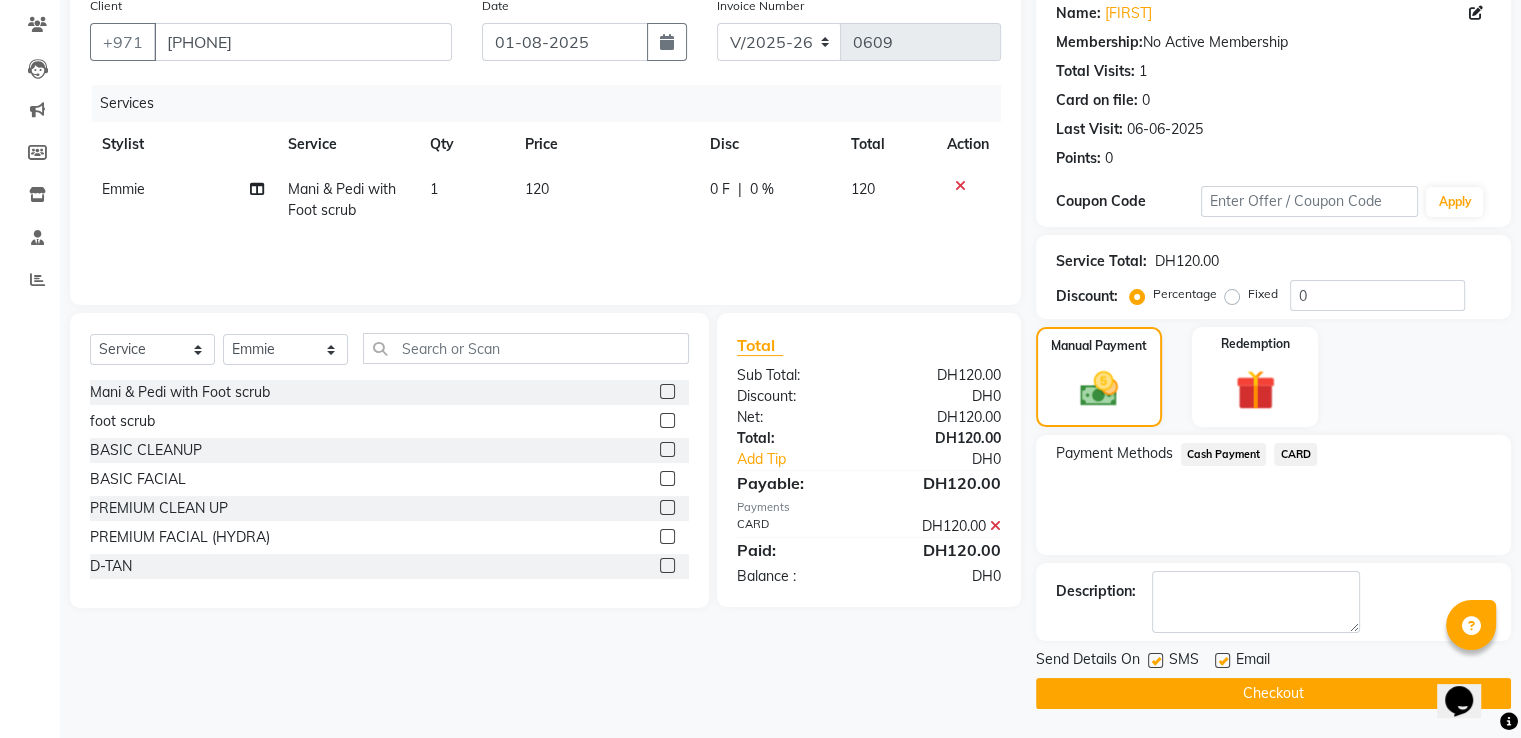 click on "Checkout" 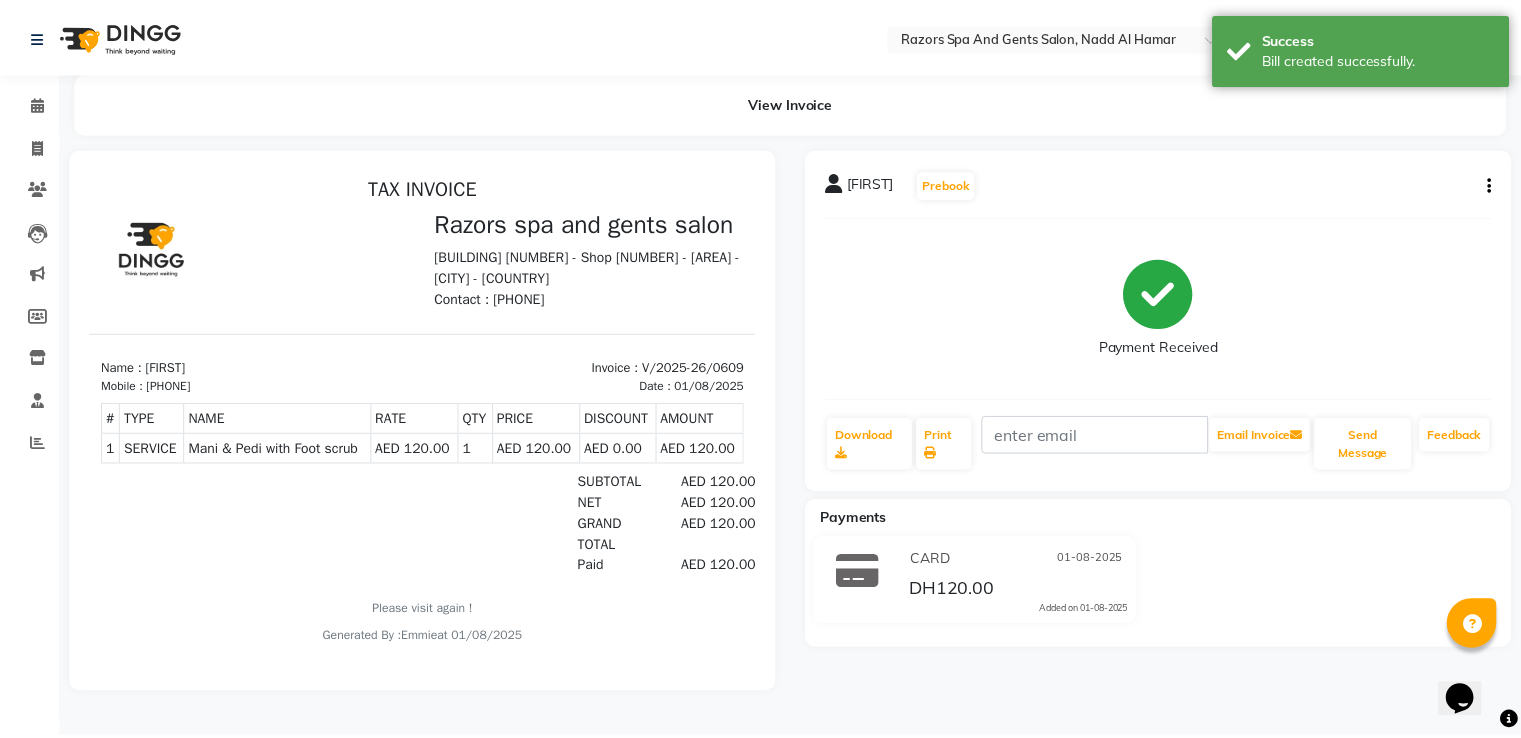 scroll, scrollTop: 0, scrollLeft: 0, axis: both 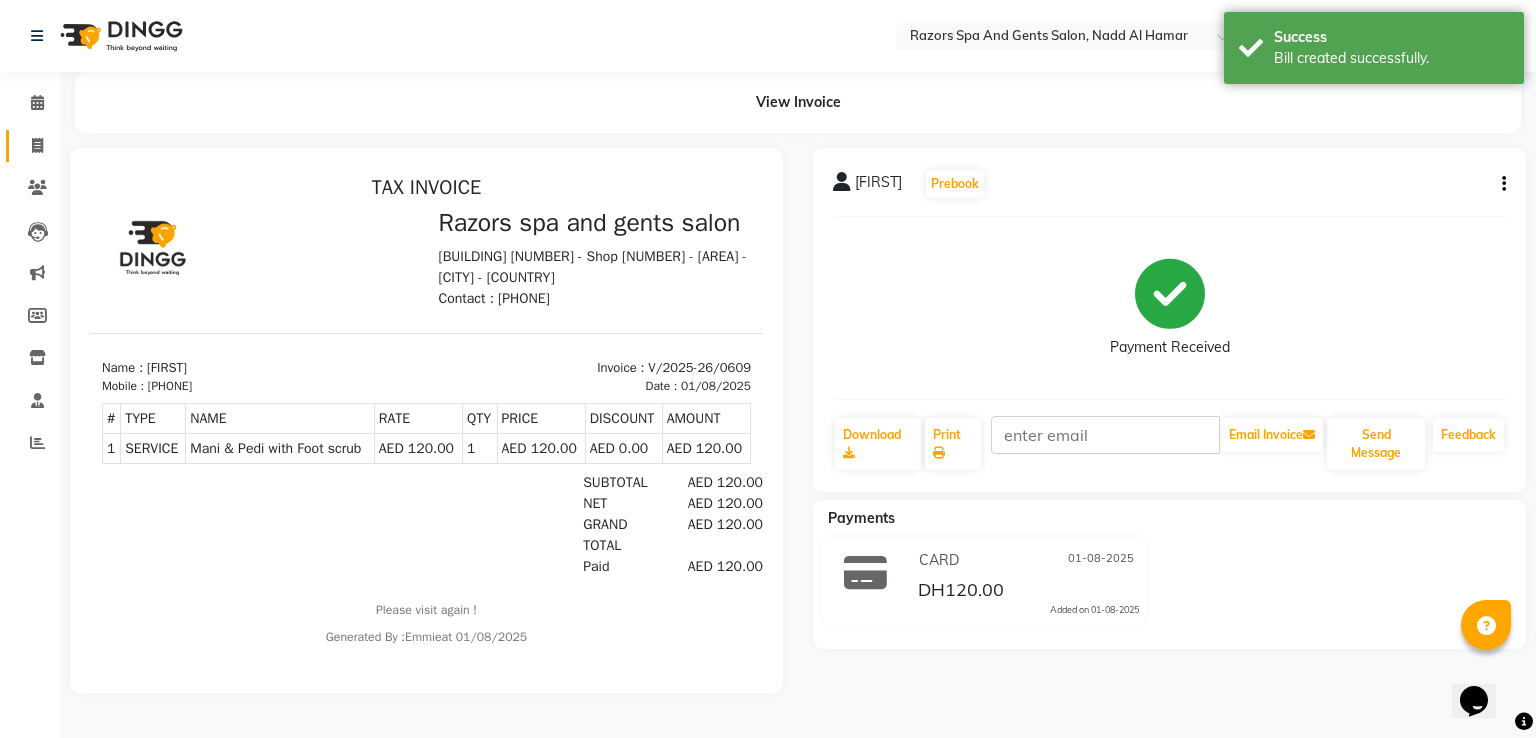 click on "Invoice" 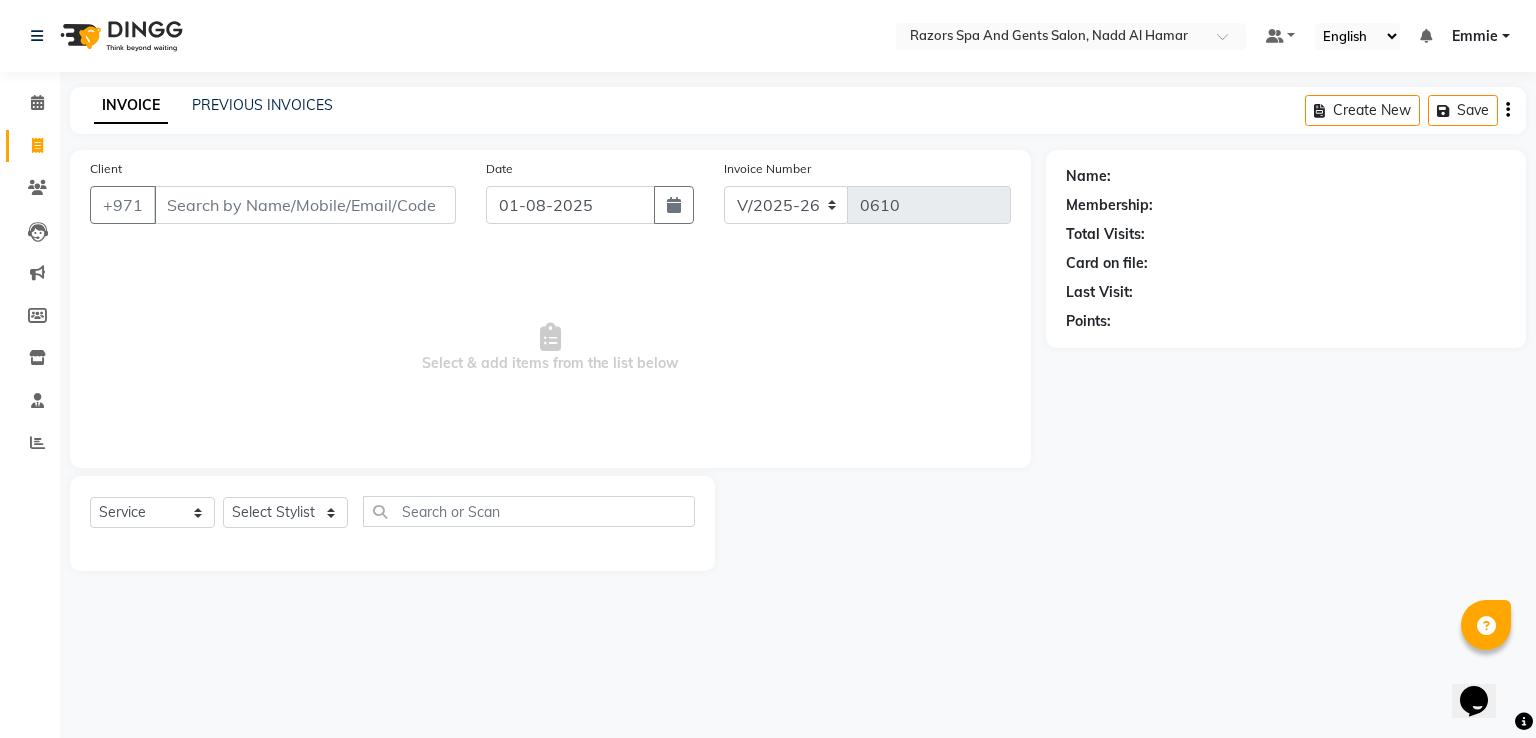 click on "Client" at bounding box center (305, 205) 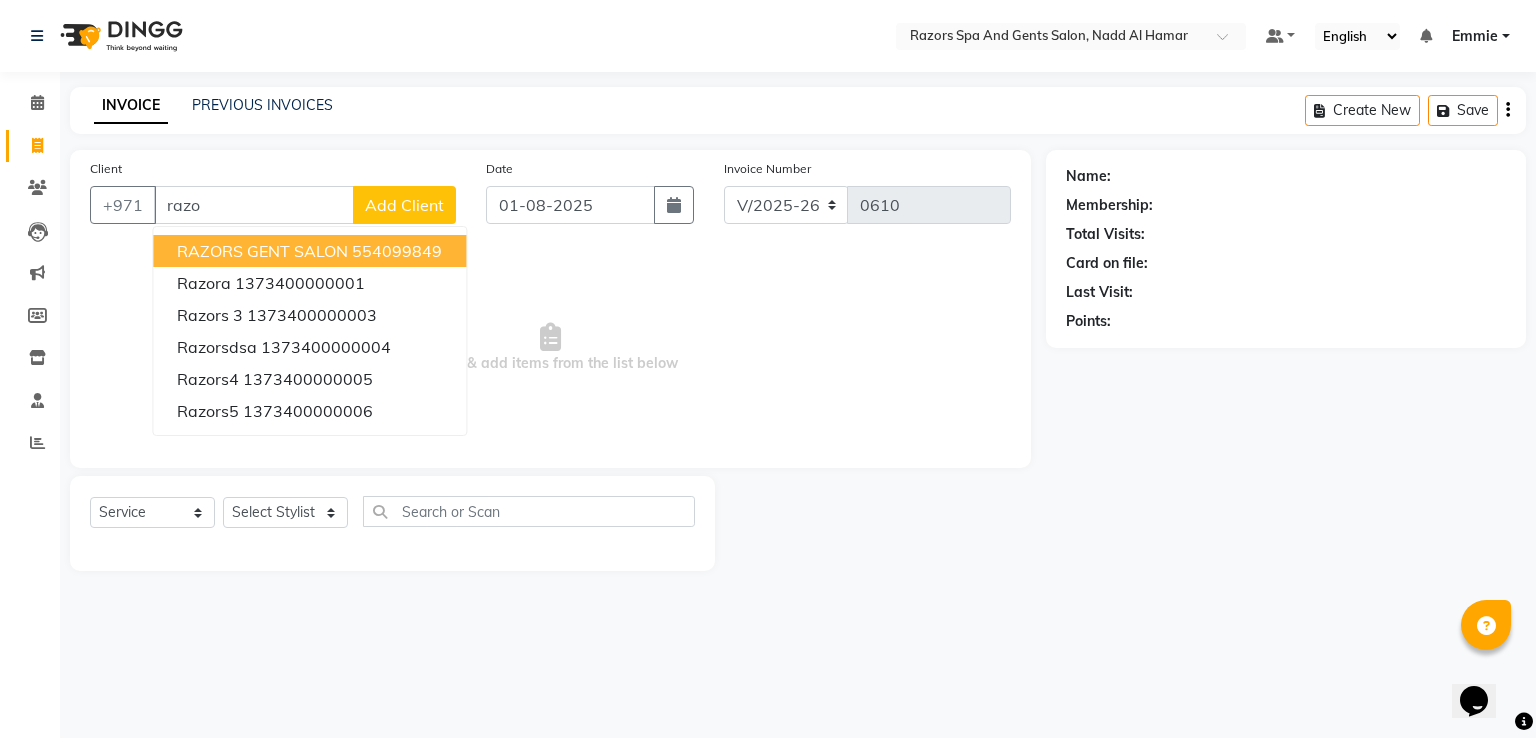 click on "RAZORS GENT SALON" at bounding box center (262, 251) 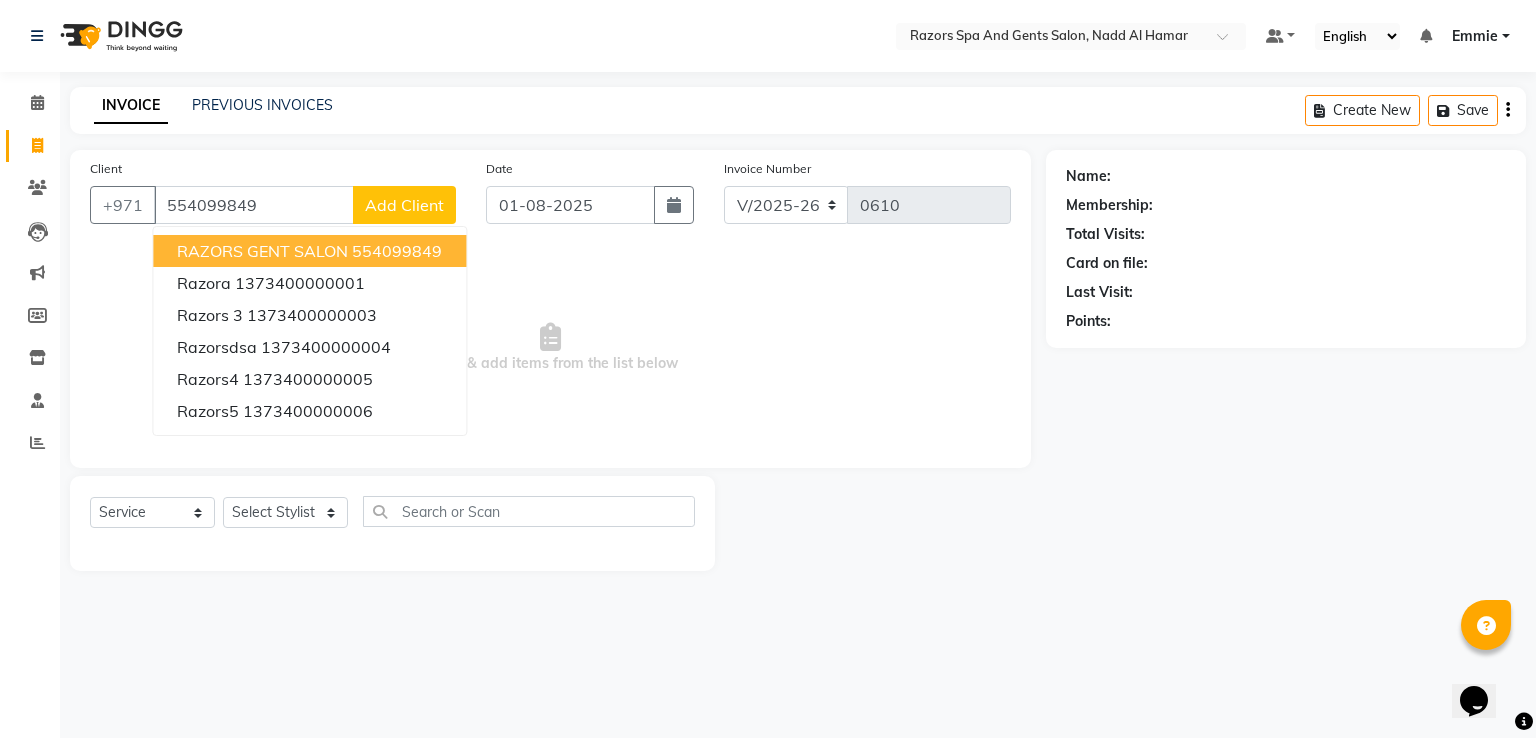 type on "554099849" 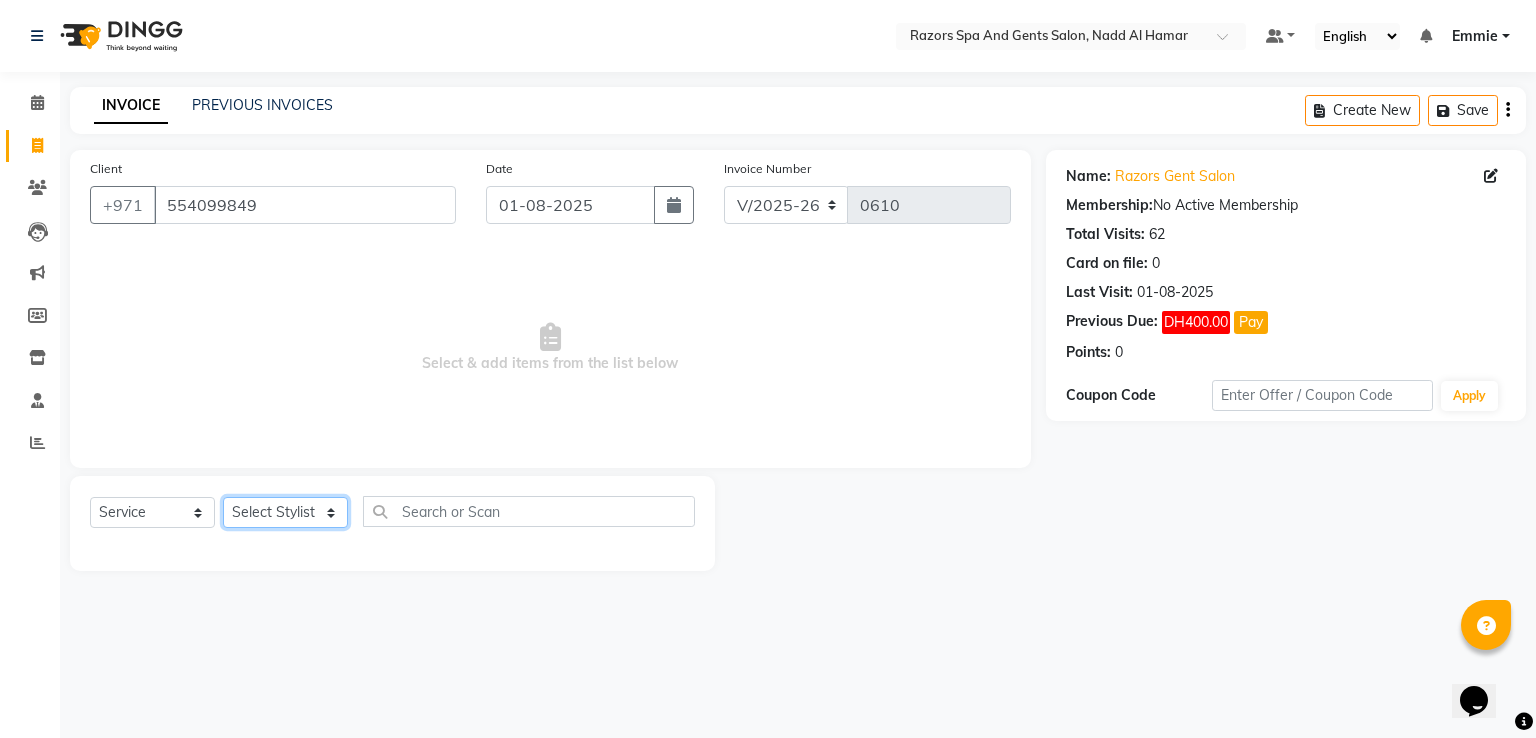 click on "Select Stylist [FIRST] [LAST] [FIRST] [FIRST] [FIRST] [FIRST] [FIRST] [FIRST]" 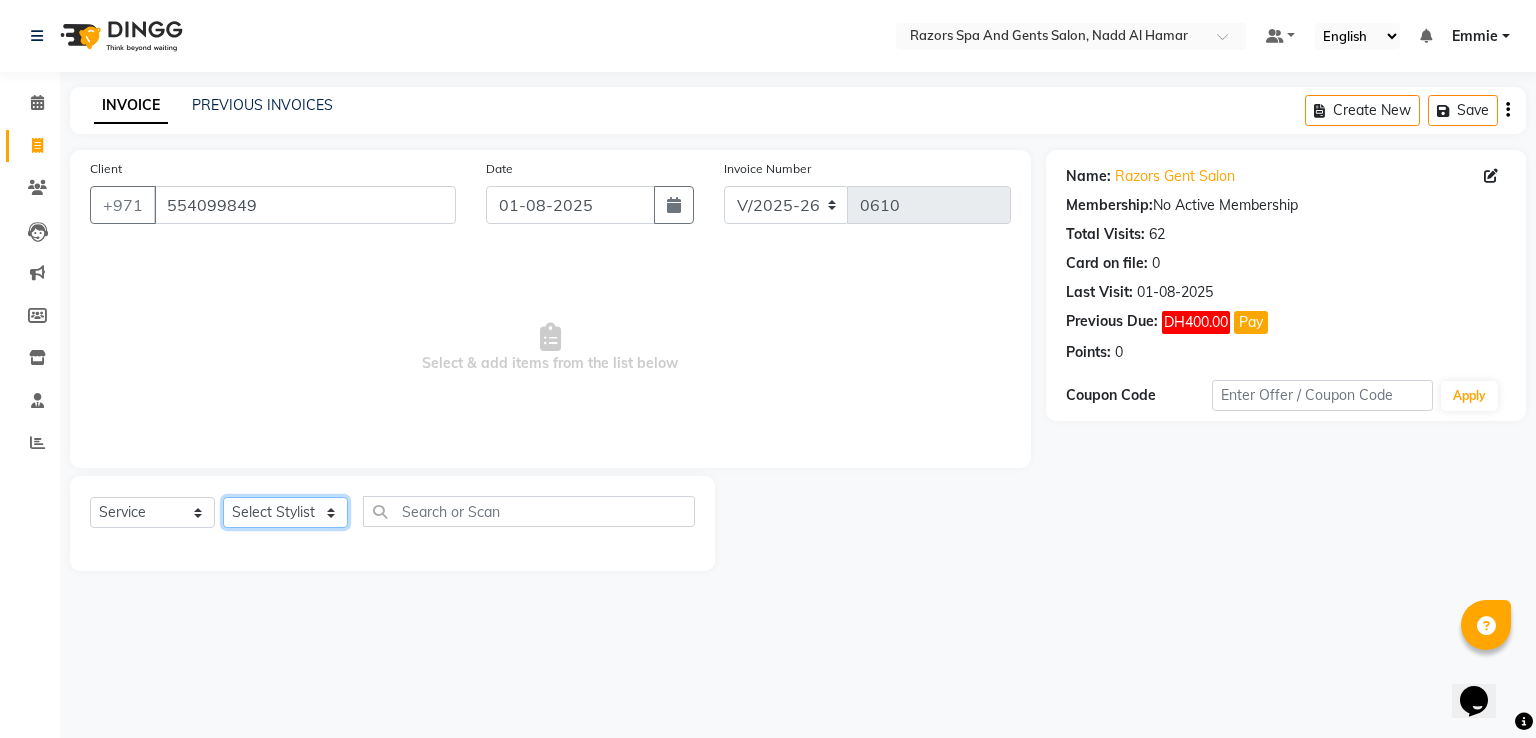select on "85859" 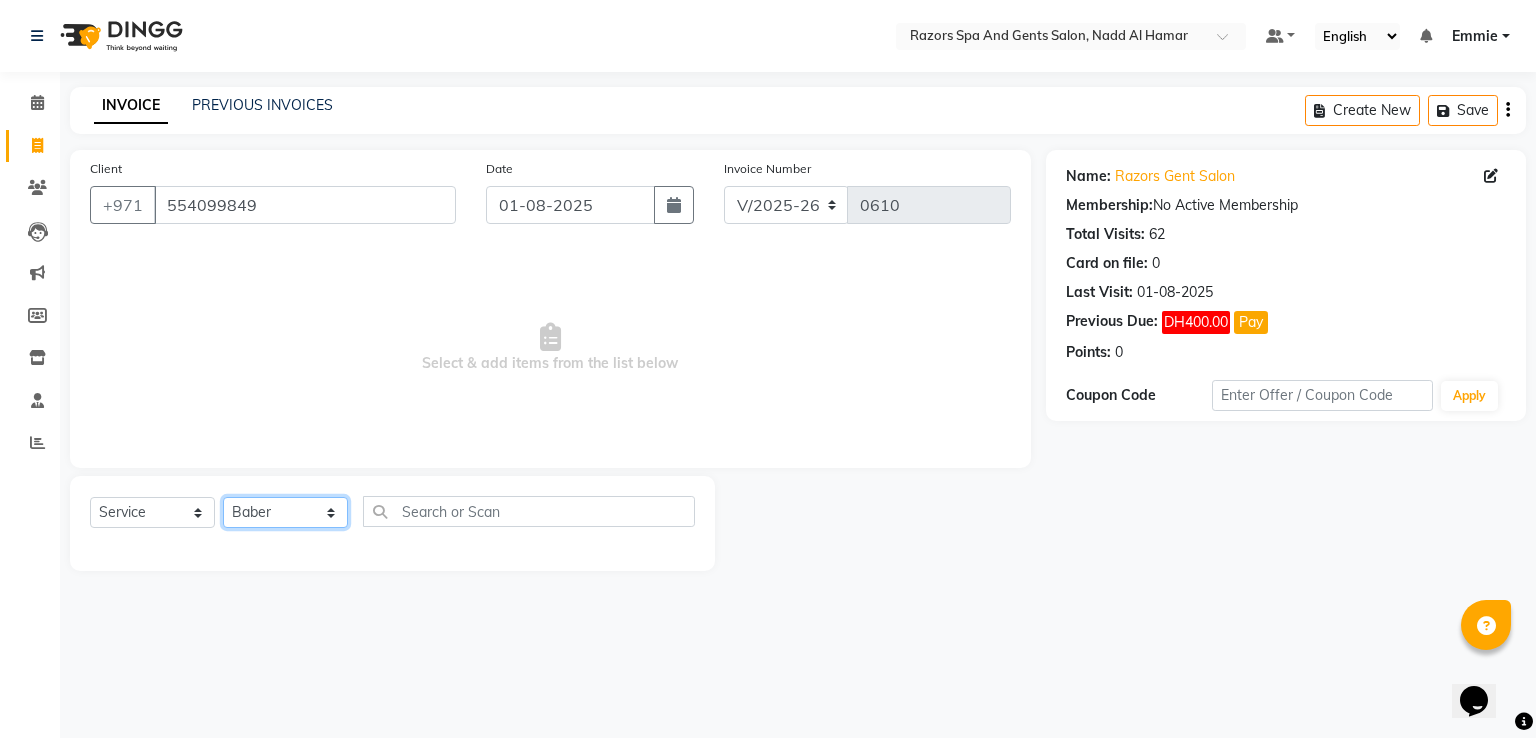 click on "Select Stylist [FIRST] [LAST] [FIRST] [FIRST] [FIRST] [FIRST] [FIRST] [FIRST]" 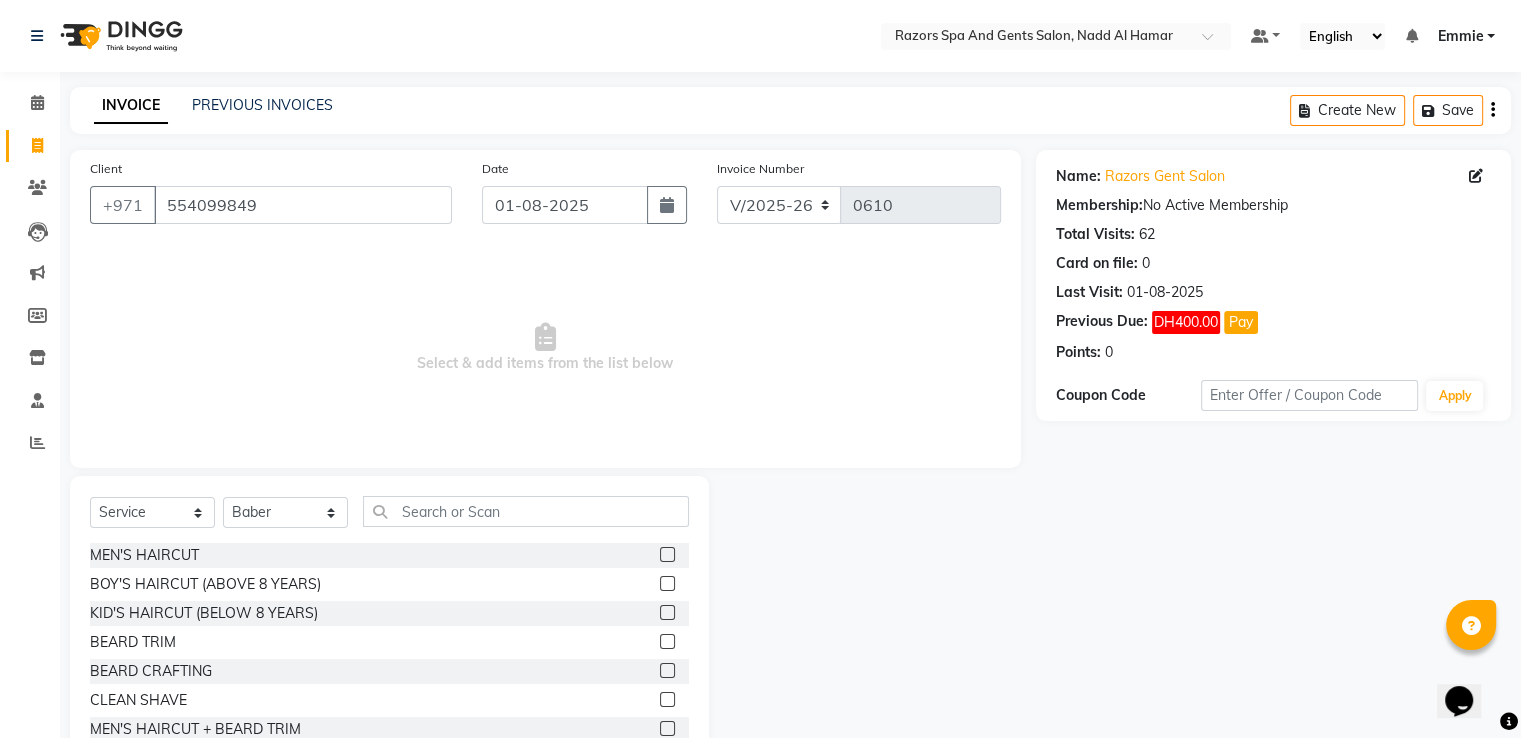 click 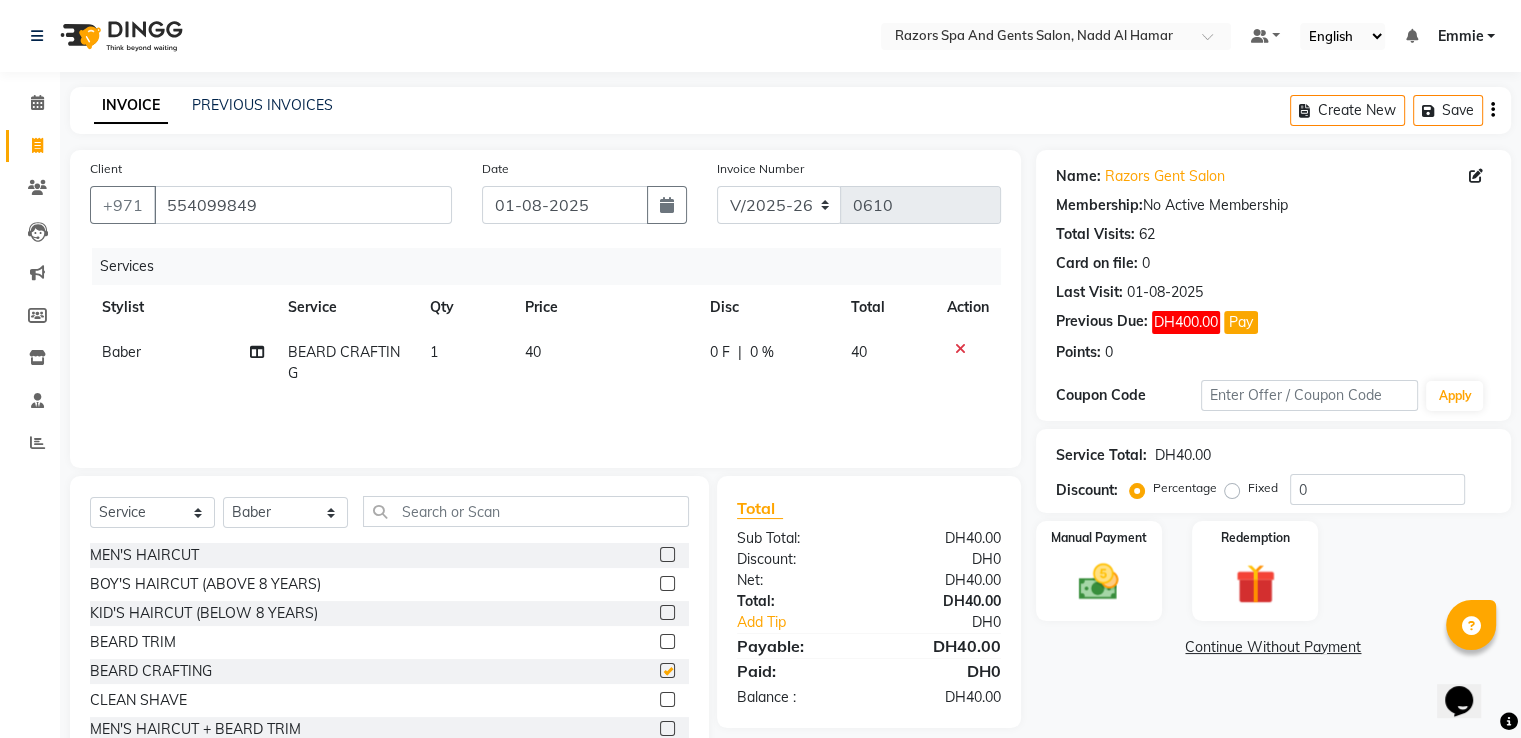 checkbox on "false" 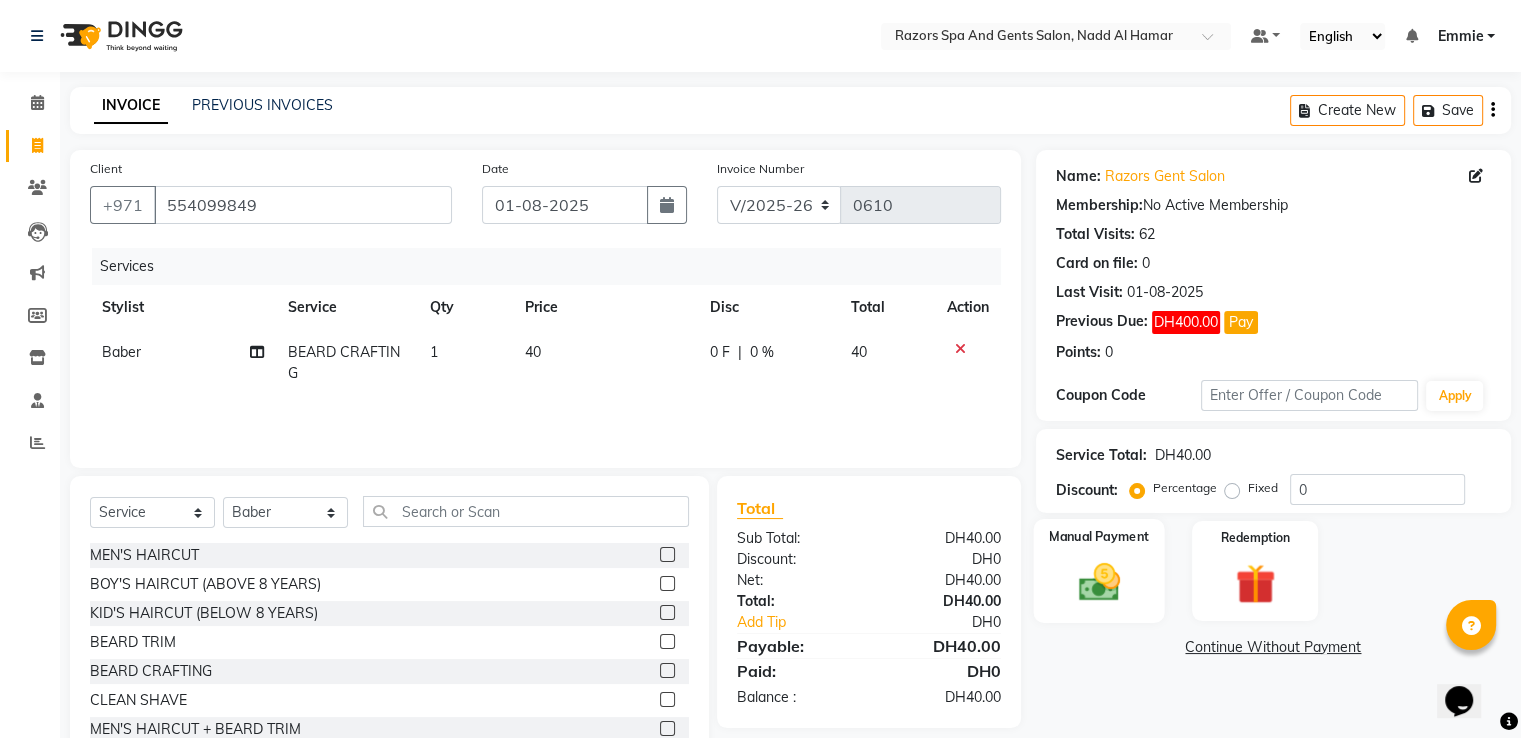click 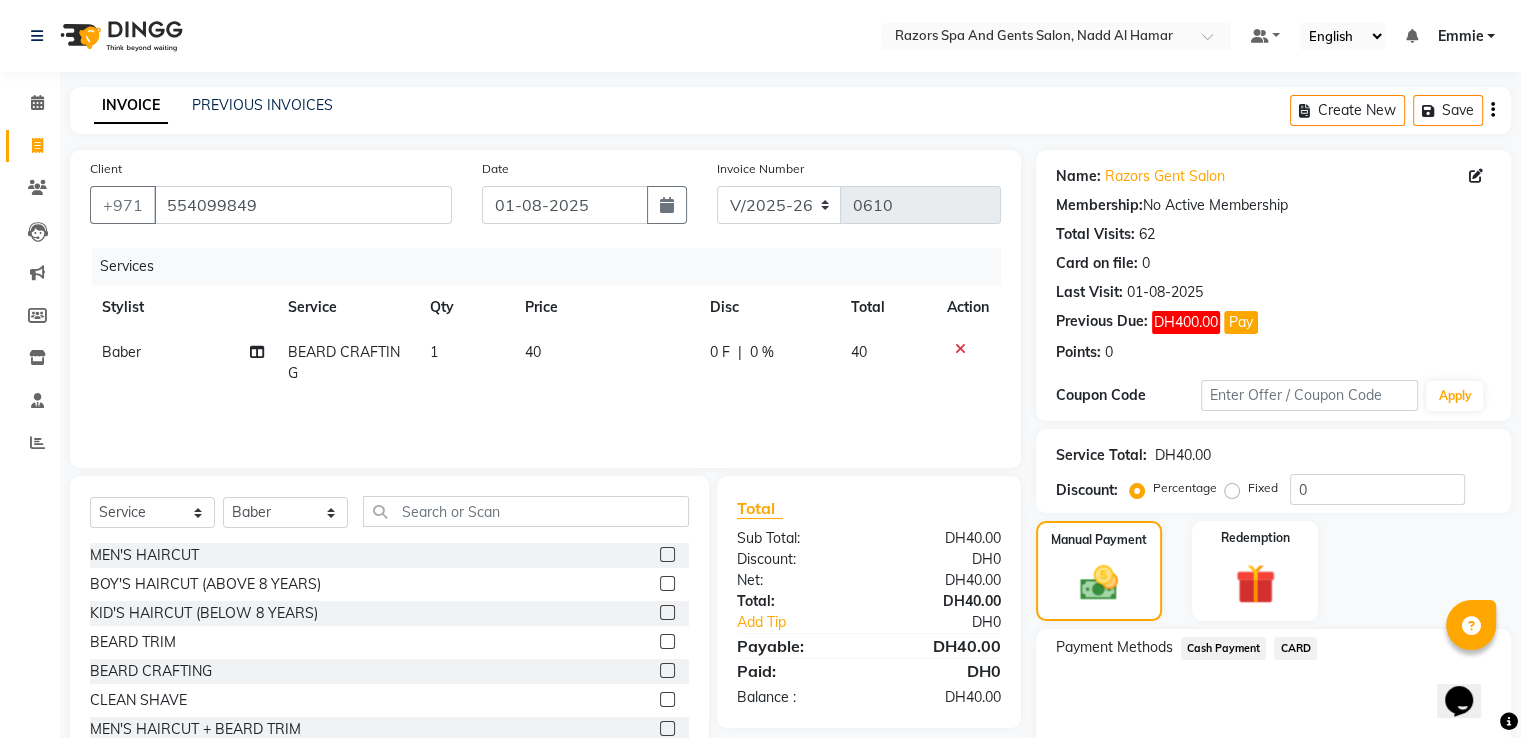 scroll, scrollTop: 81, scrollLeft: 0, axis: vertical 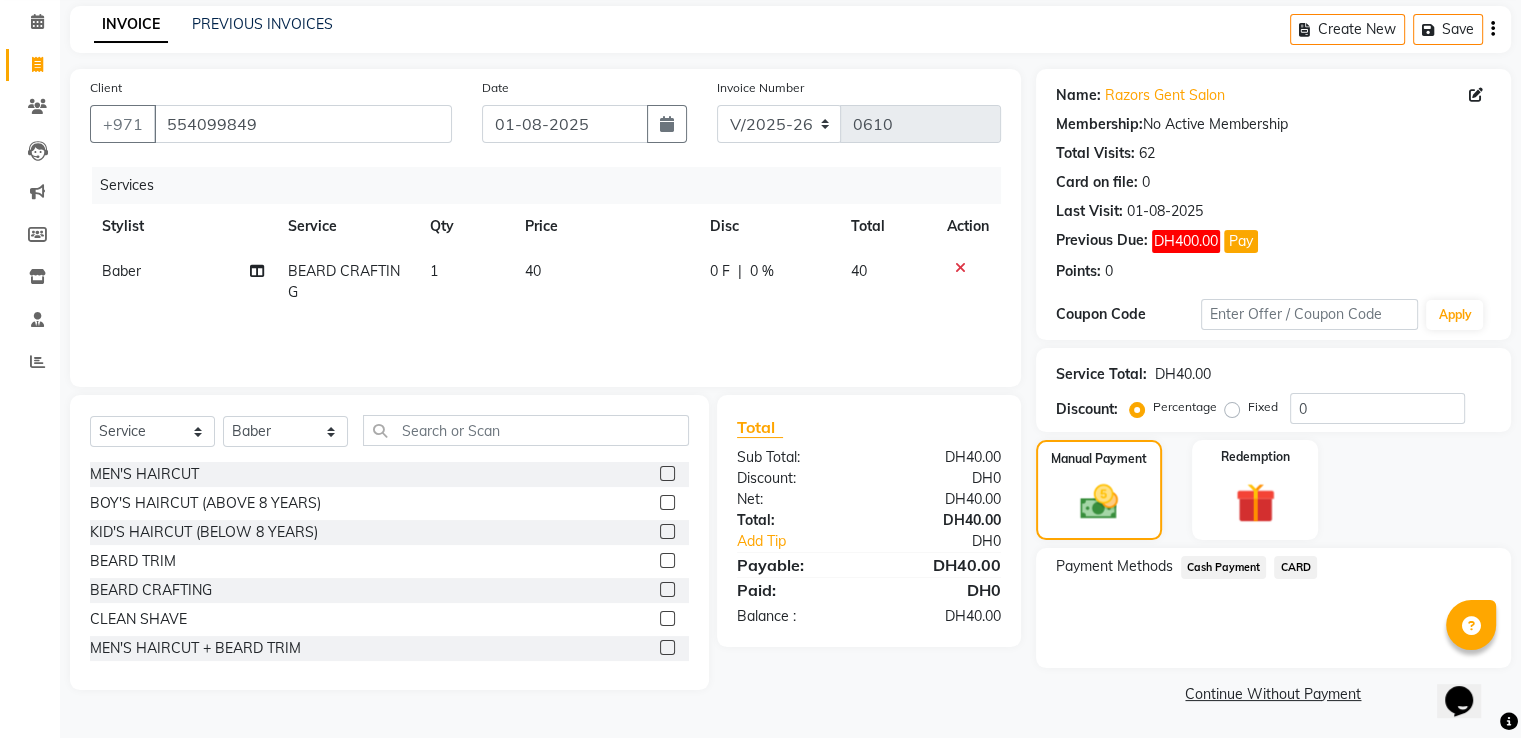 click on "CARD" 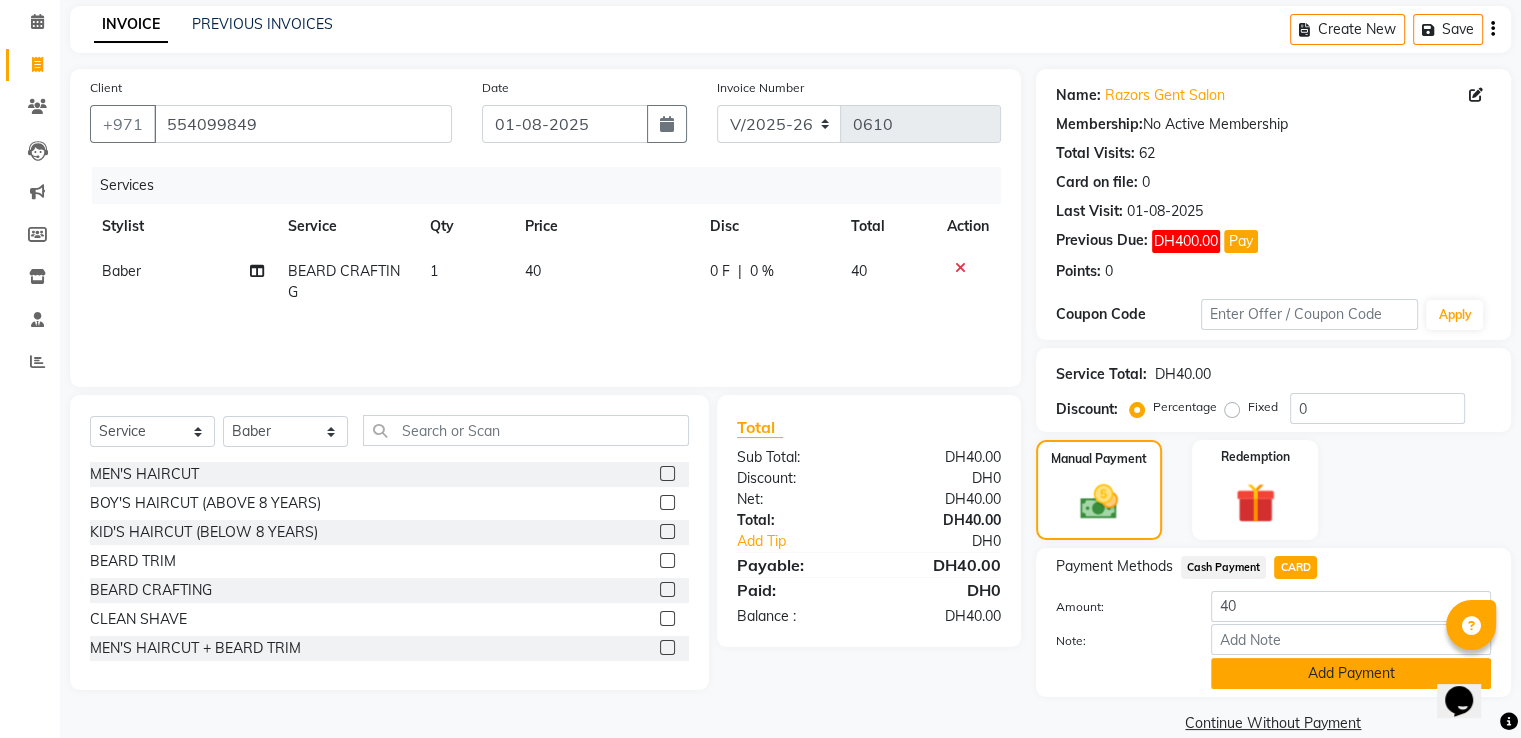 scroll, scrollTop: 112, scrollLeft: 0, axis: vertical 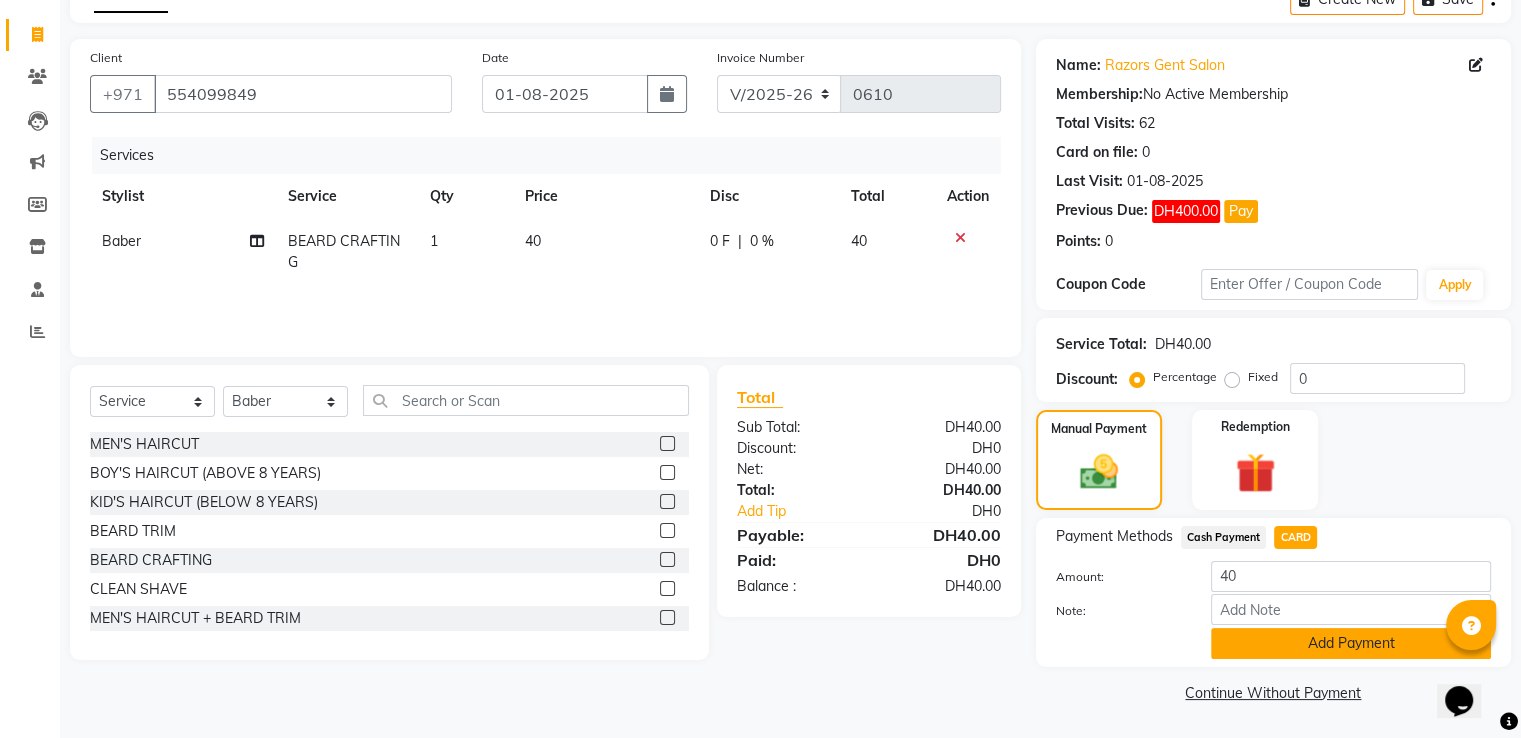 click on "Add Payment" 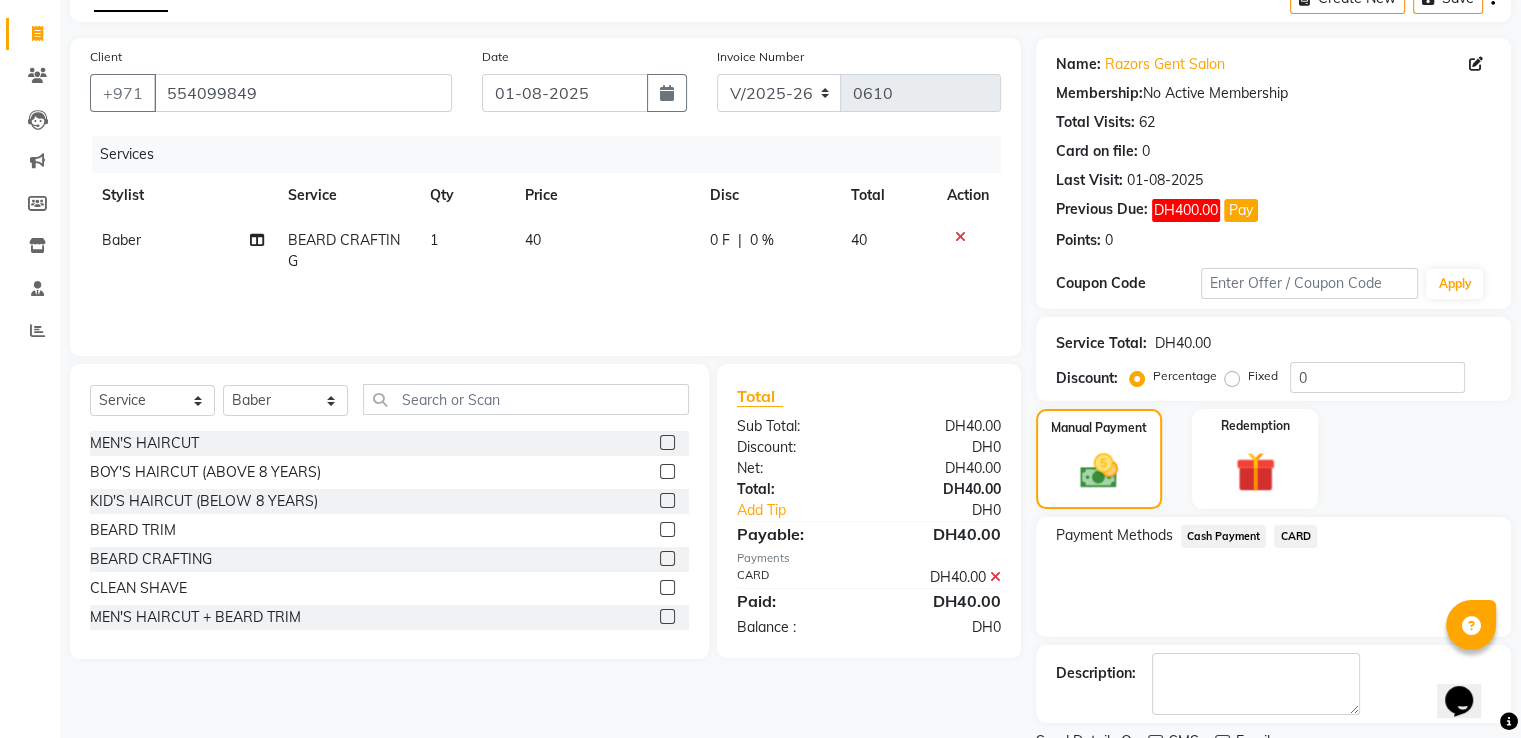 scroll, scrollTop: 193, scrollLeft: 0, axis: vertical 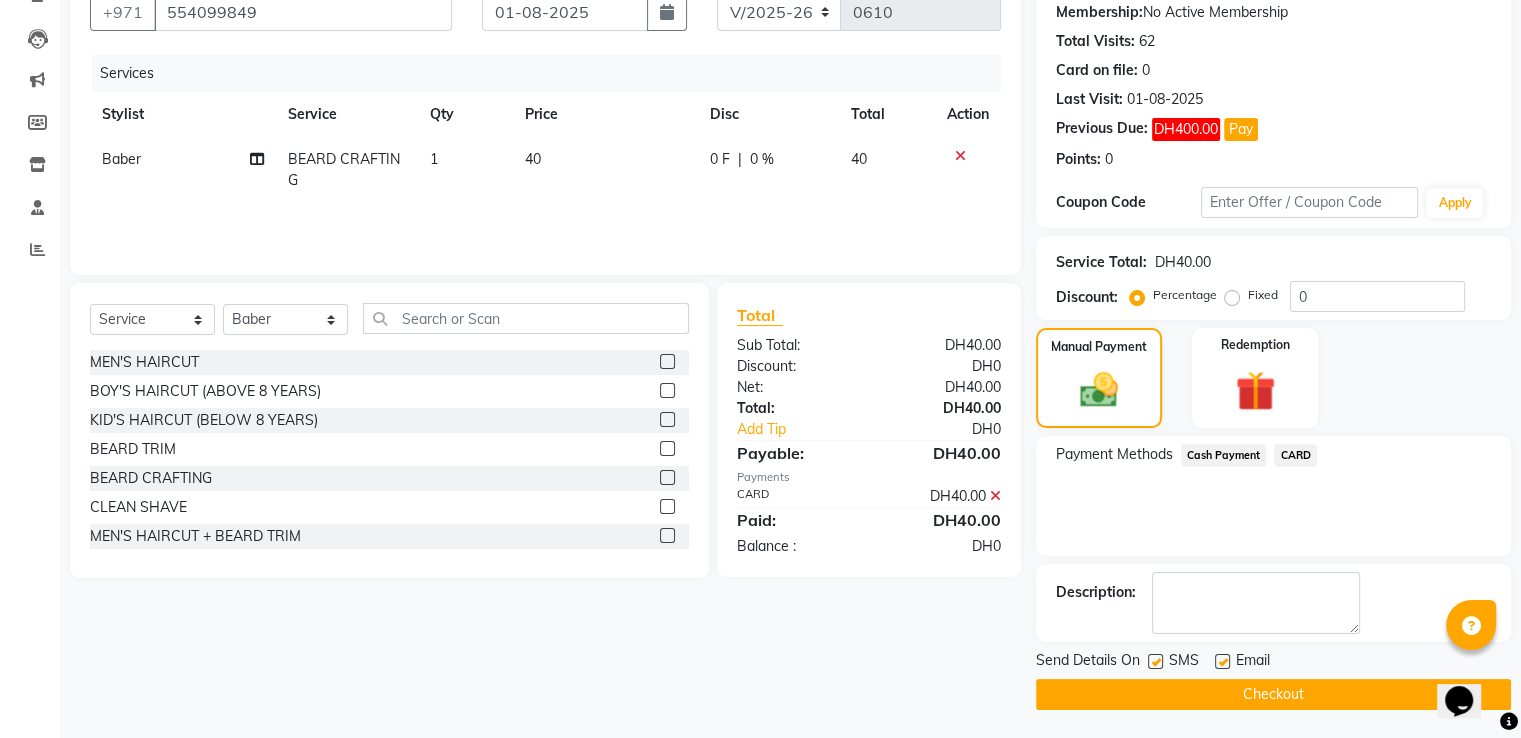 click on "Checkout" 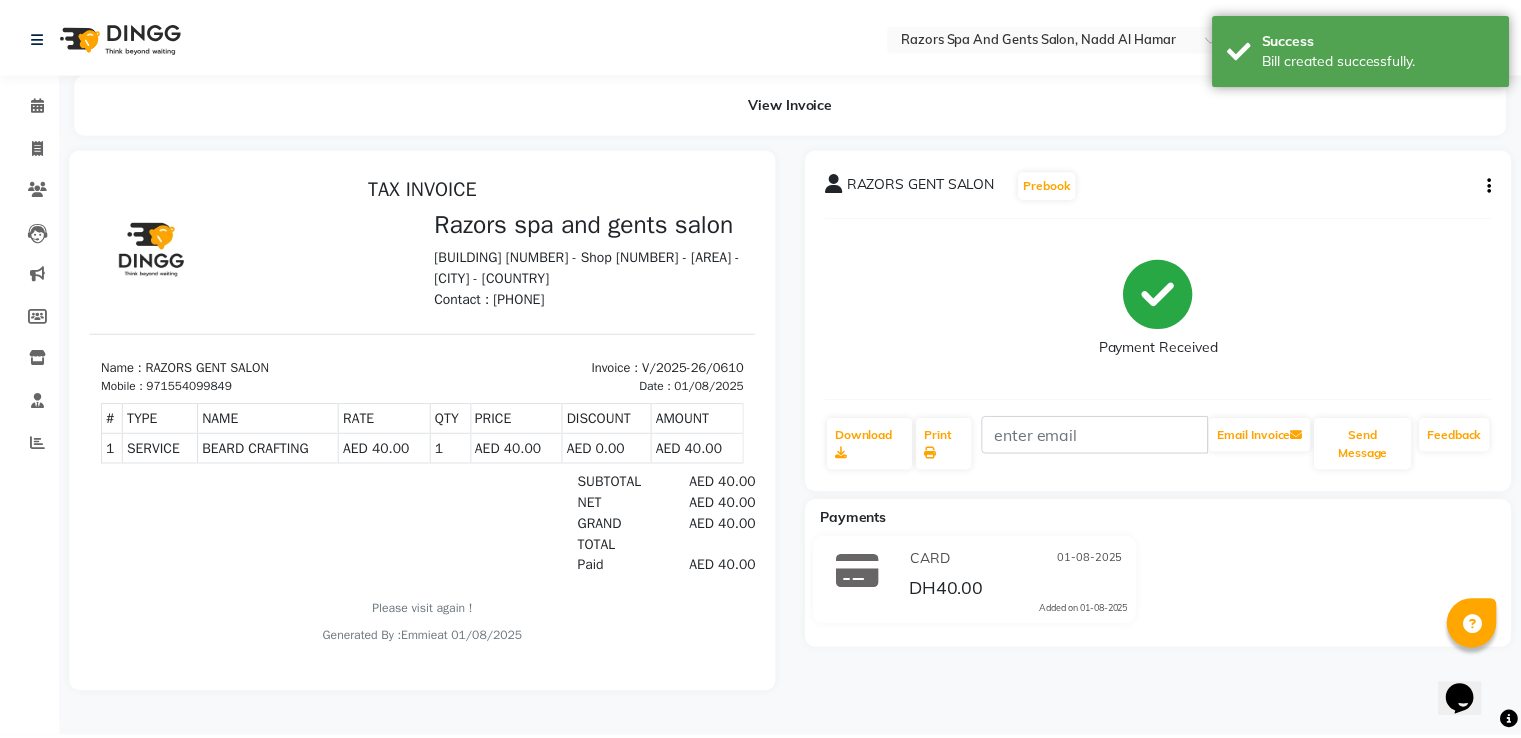 scroll, scrollTop: 0, scrollLeft: 0, axis: both 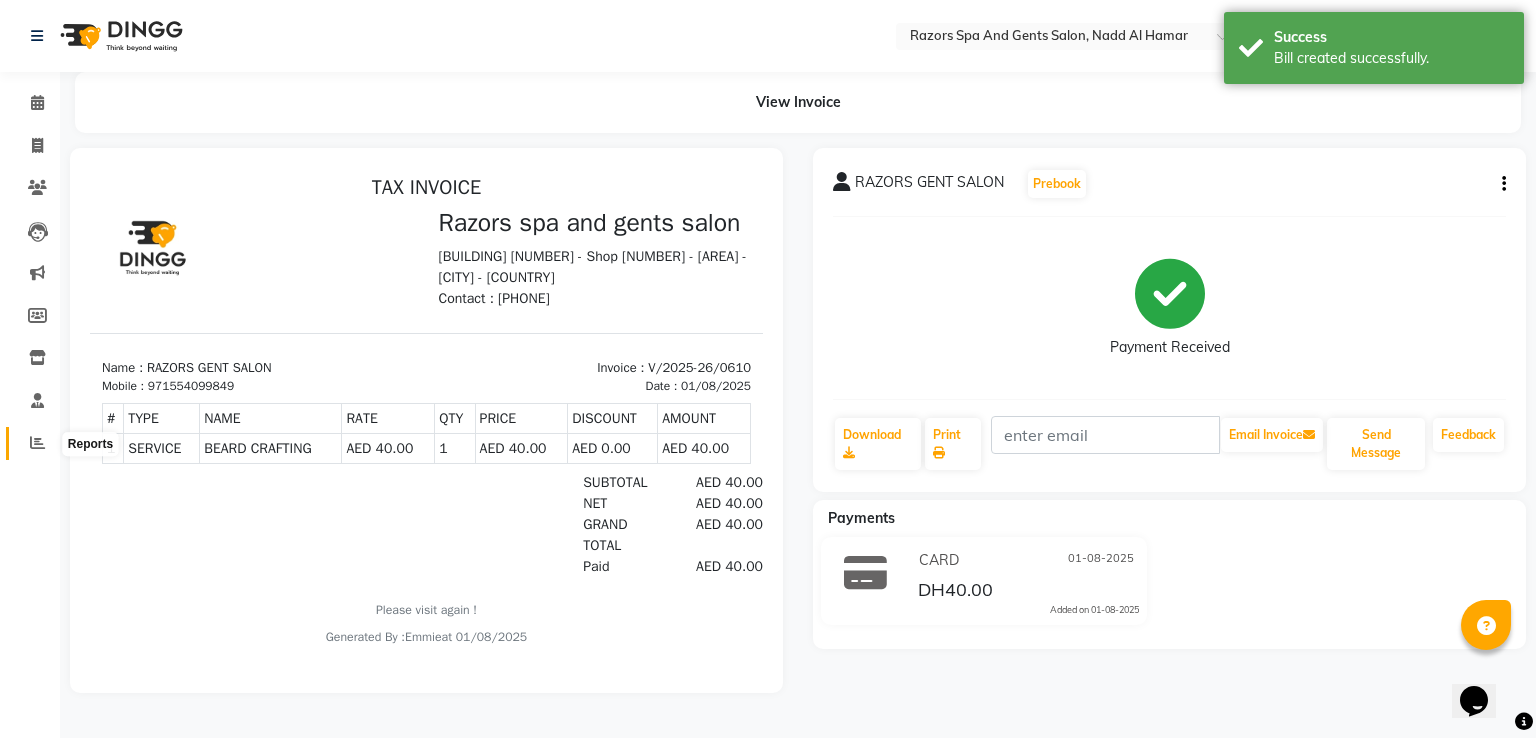 click 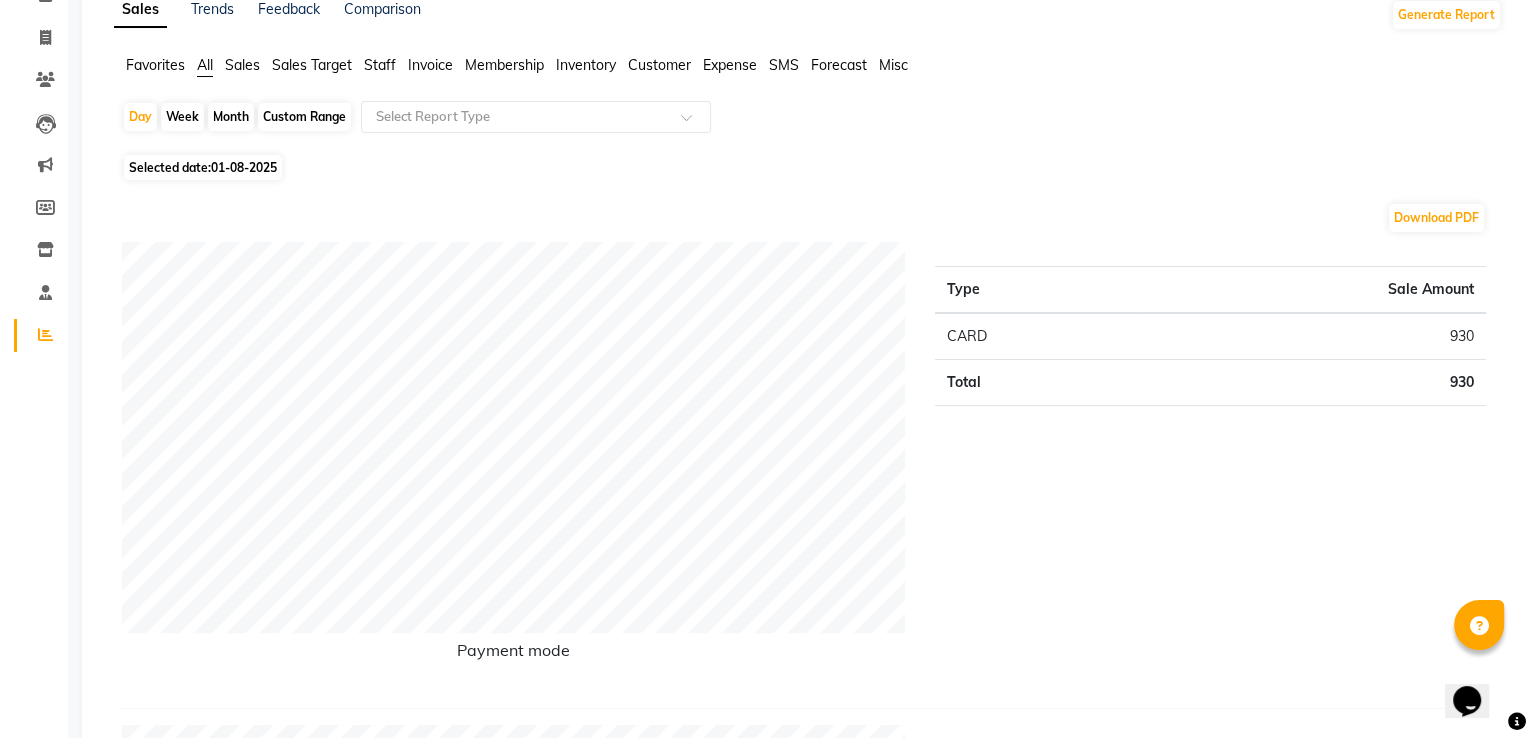 scroll, scrollTop: 0, scrollLeft: 0, axis: both 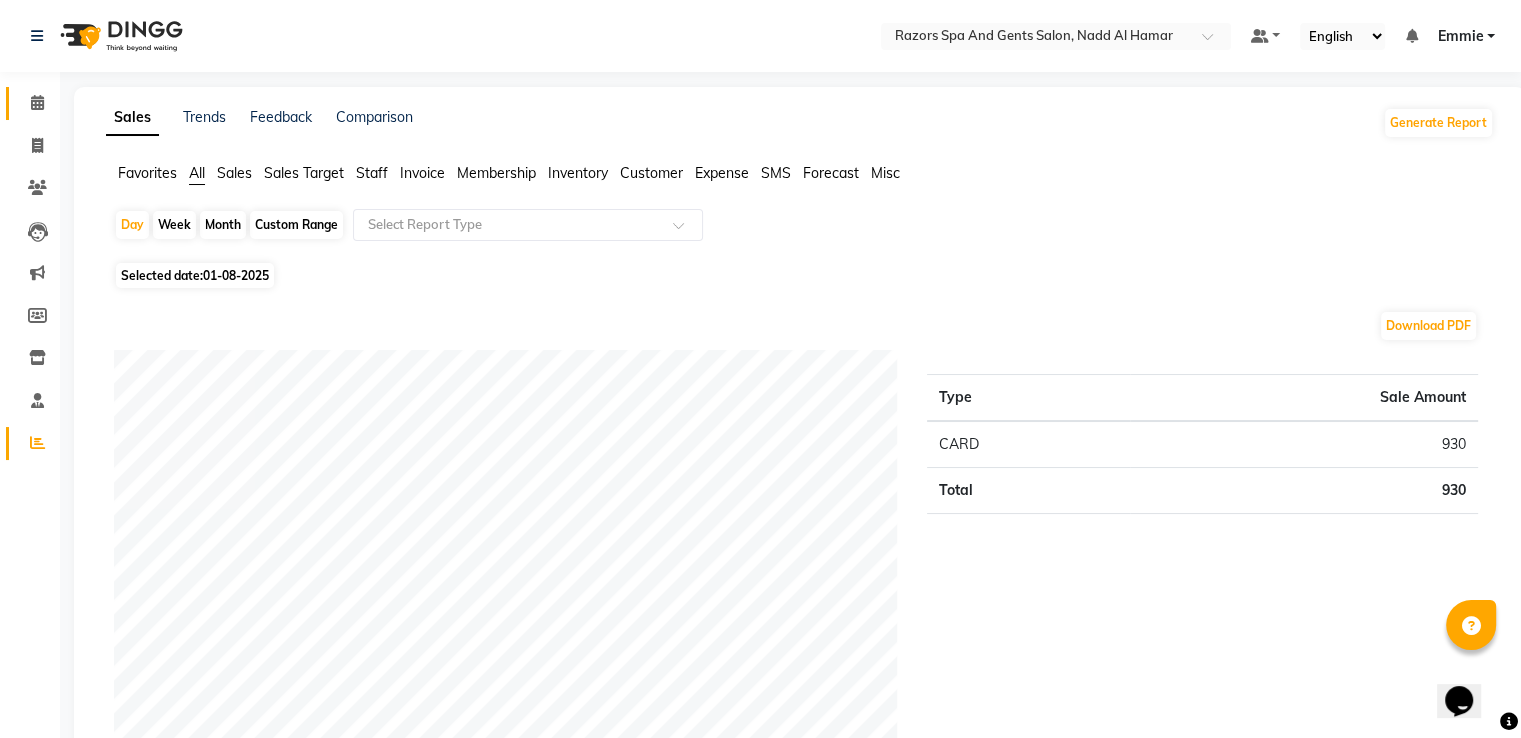click 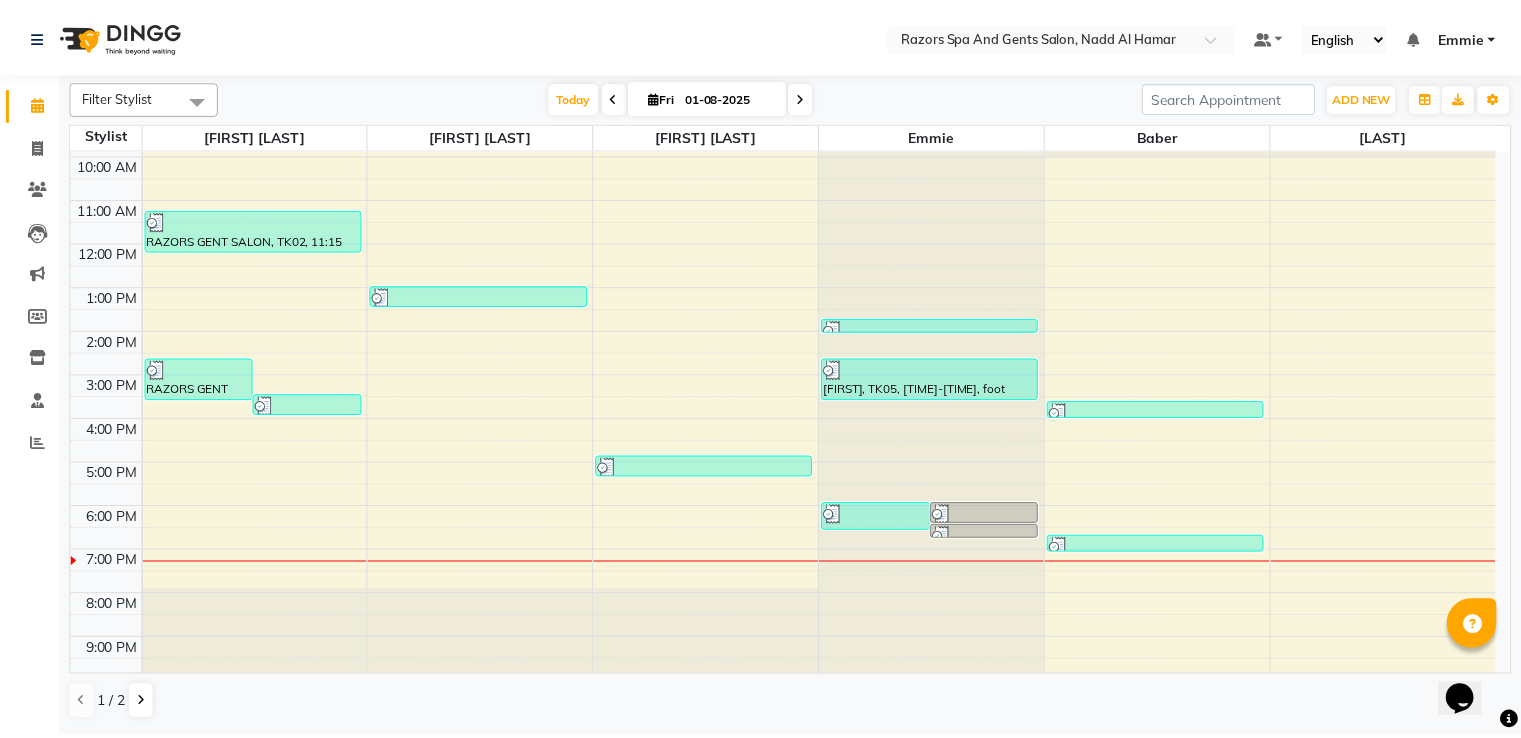 scroll, scrollTop: 0, scrollLeft: 0, axis: both 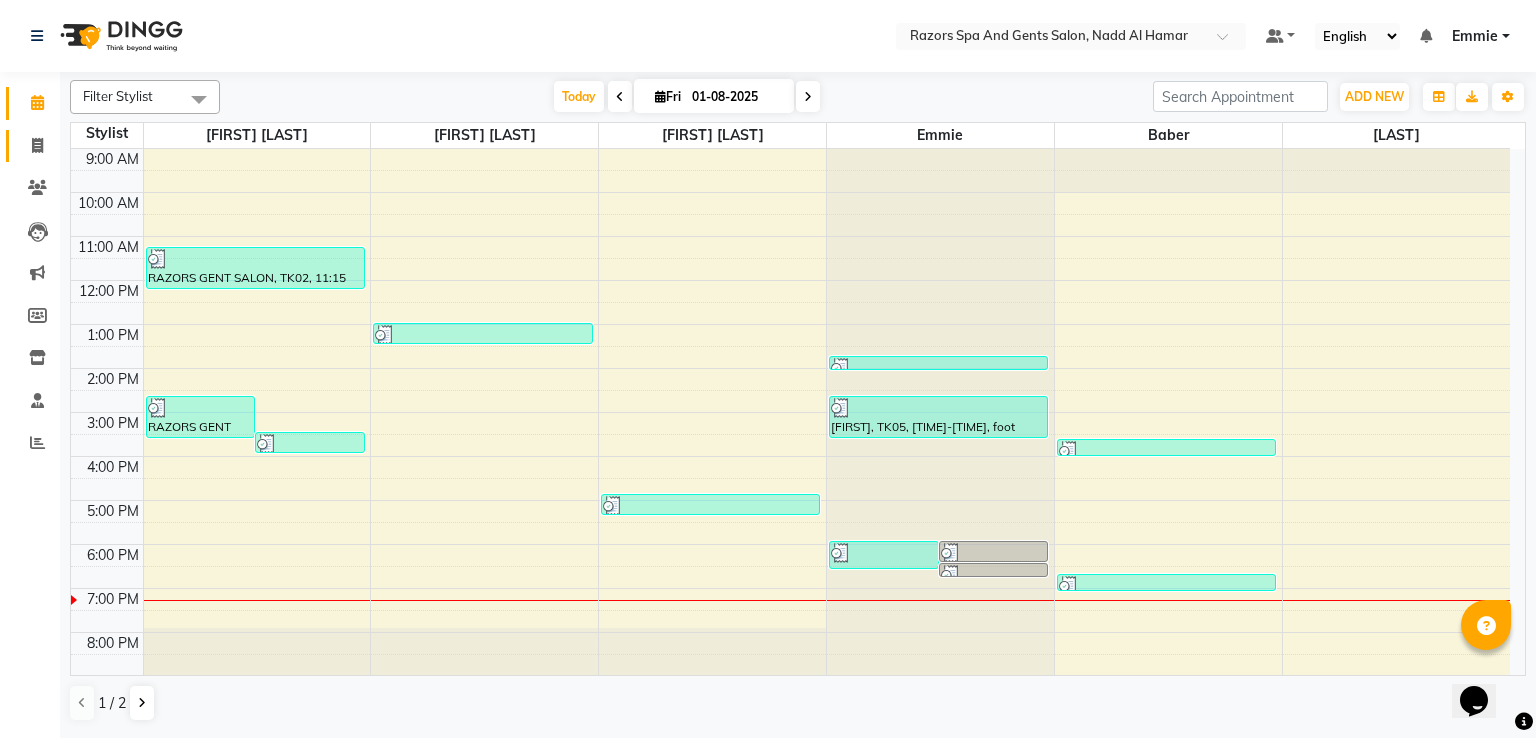 click 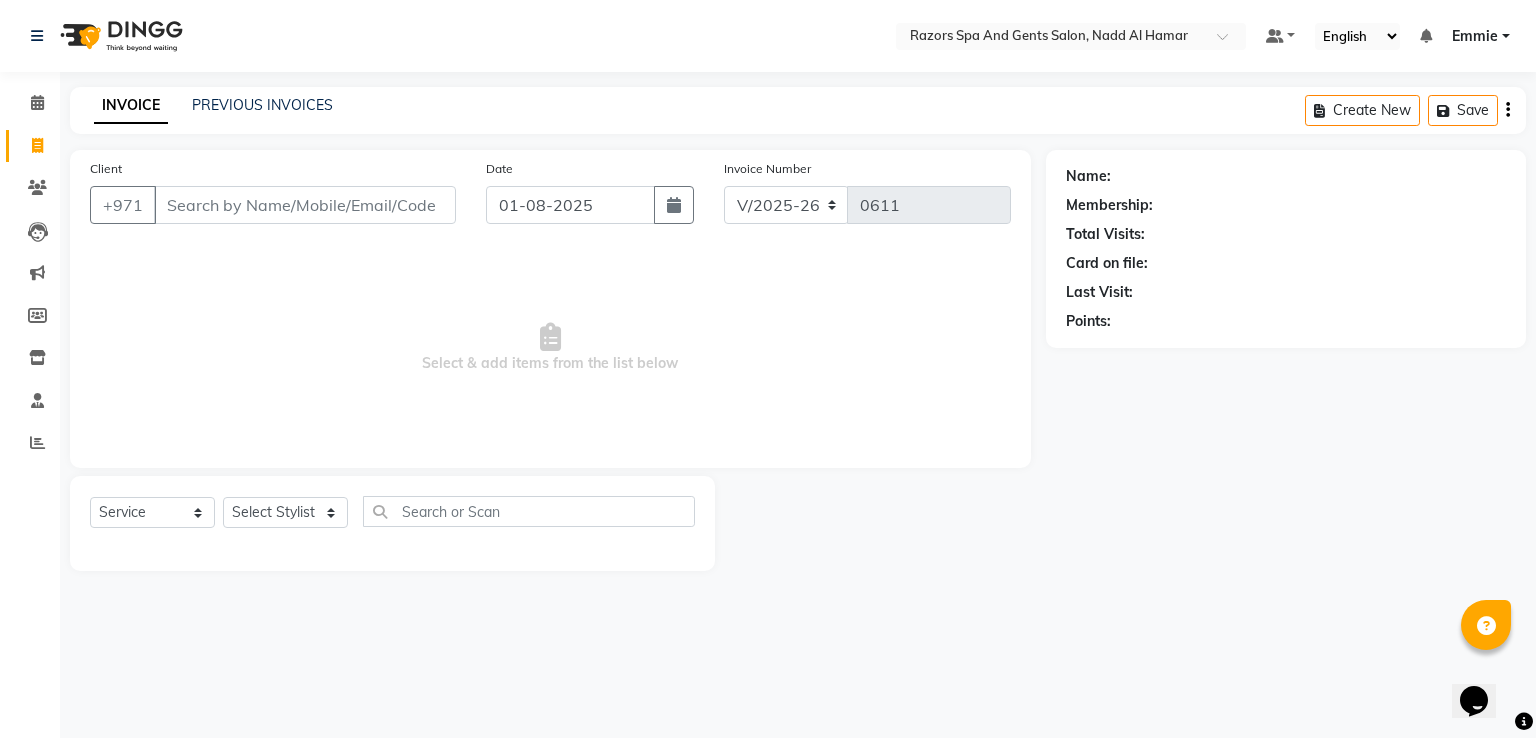 click on "Client" at bounding box center [305, 205] 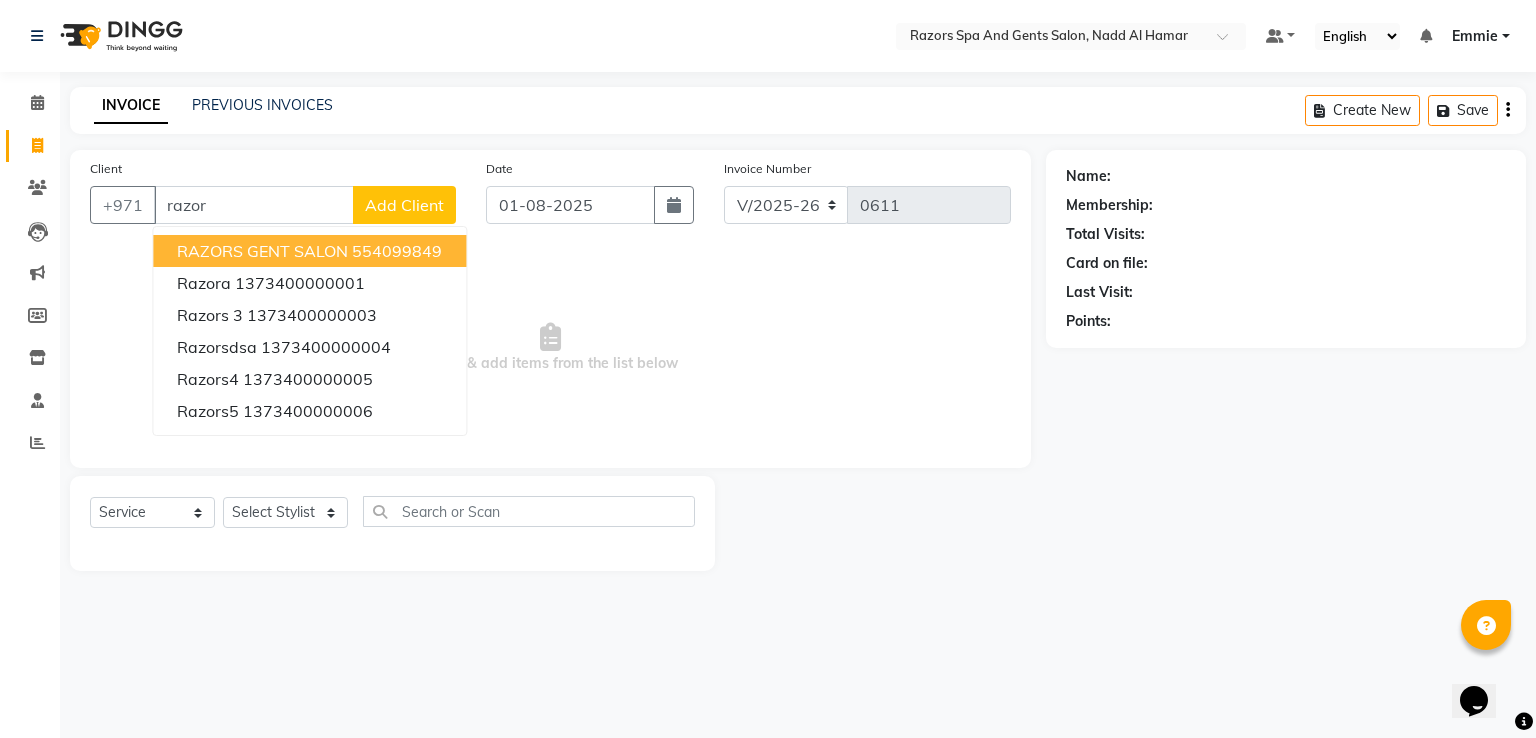 click on "554099849" at bounding box center (397, 251) 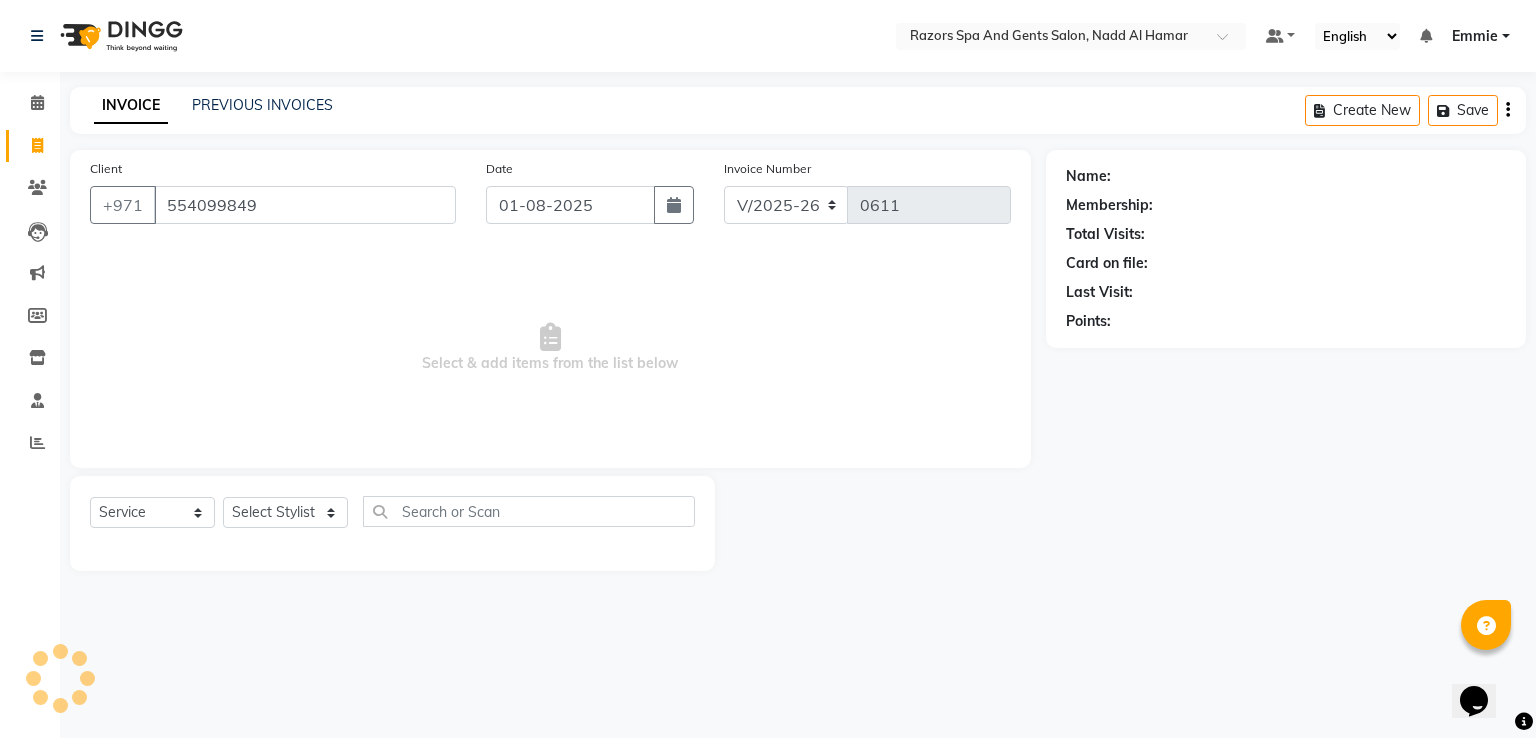 type on "554099849" 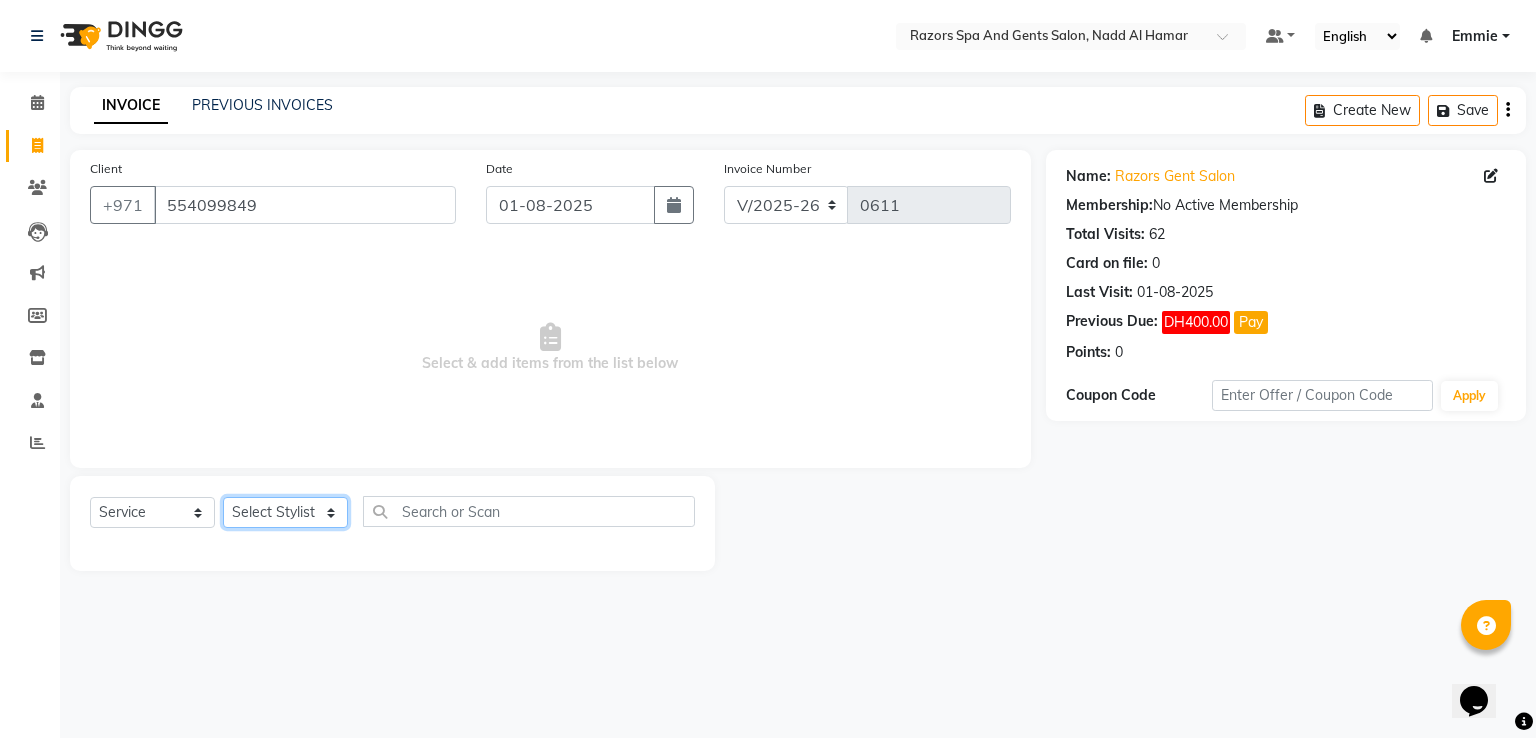 click on "Select Stylist [FIRST] [LAST] [FIRST] [FIRST] [FIRST] [FIRST] [FIRST] [FIRST]" 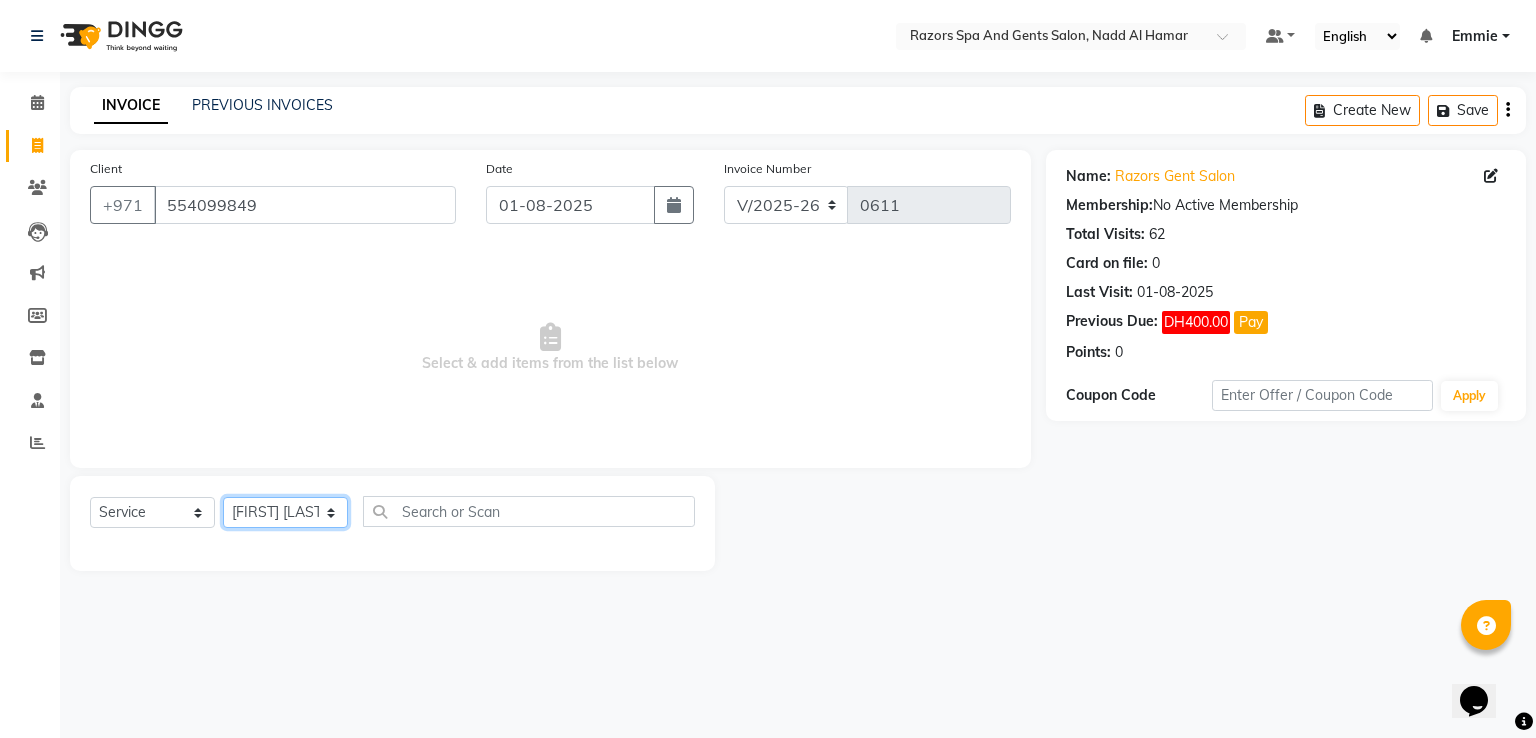 click on "Select Stylist [FIRST] [LAST] [FIRST] [FIRST] [FIRST] [FIRST] [FIRST] [FIRST]" 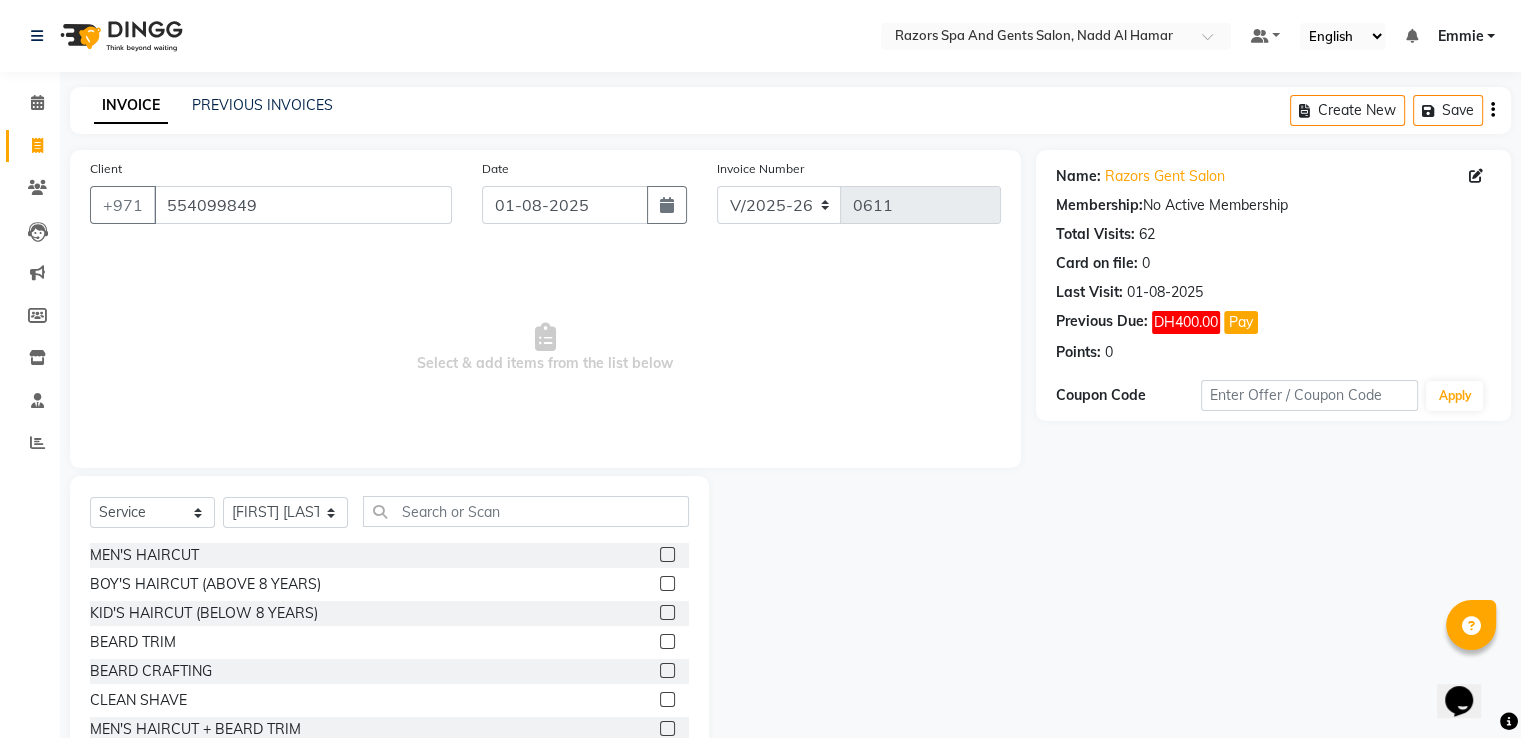 click 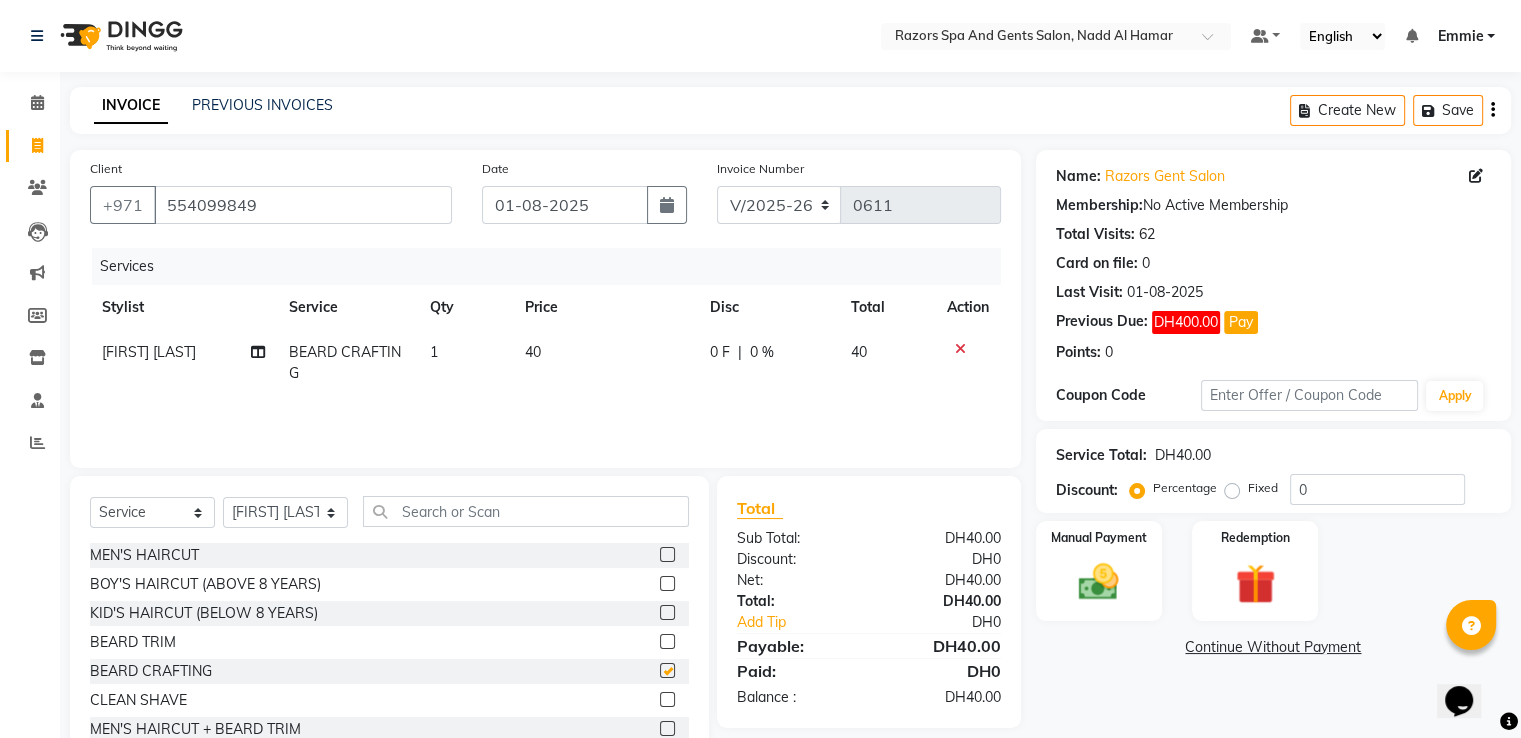 checkbox on "false" 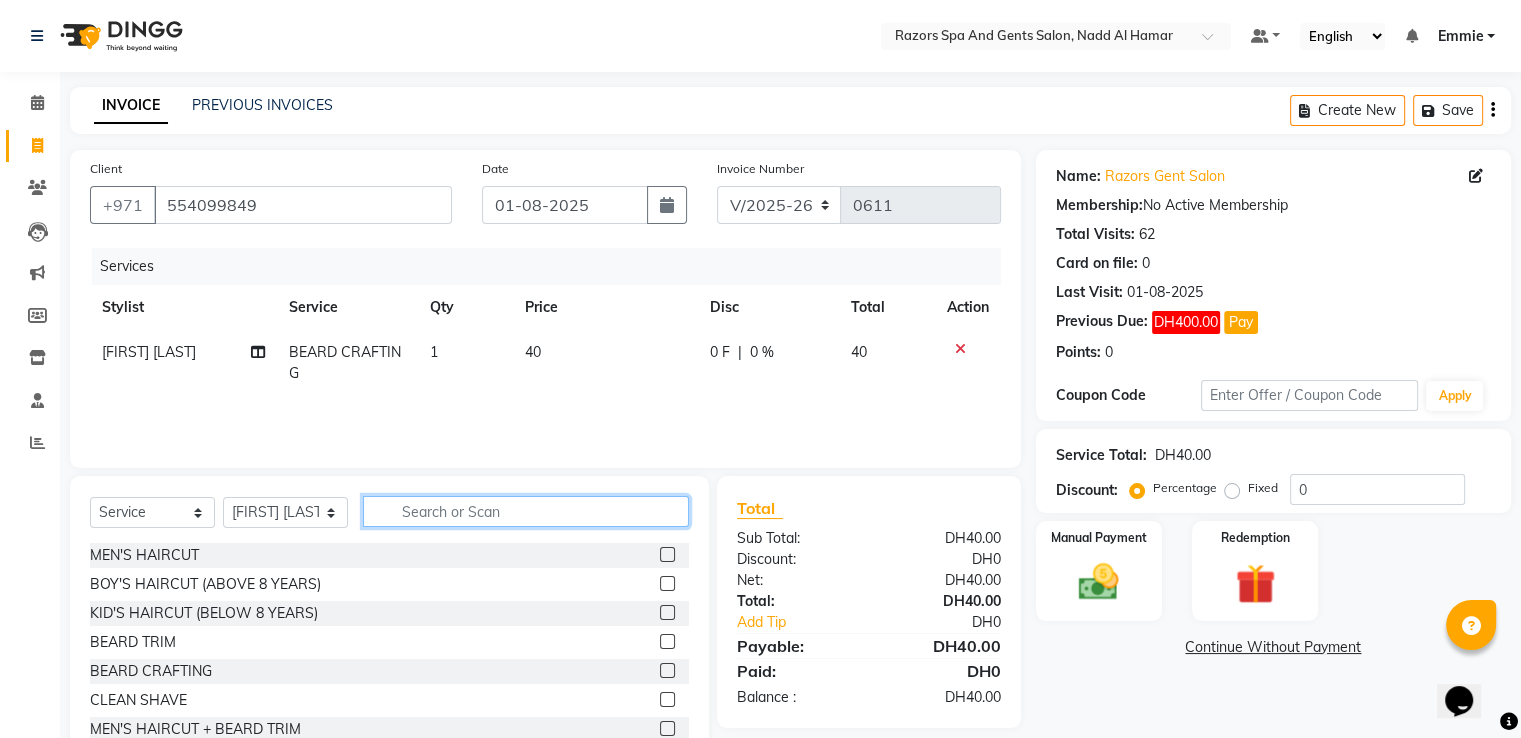 click 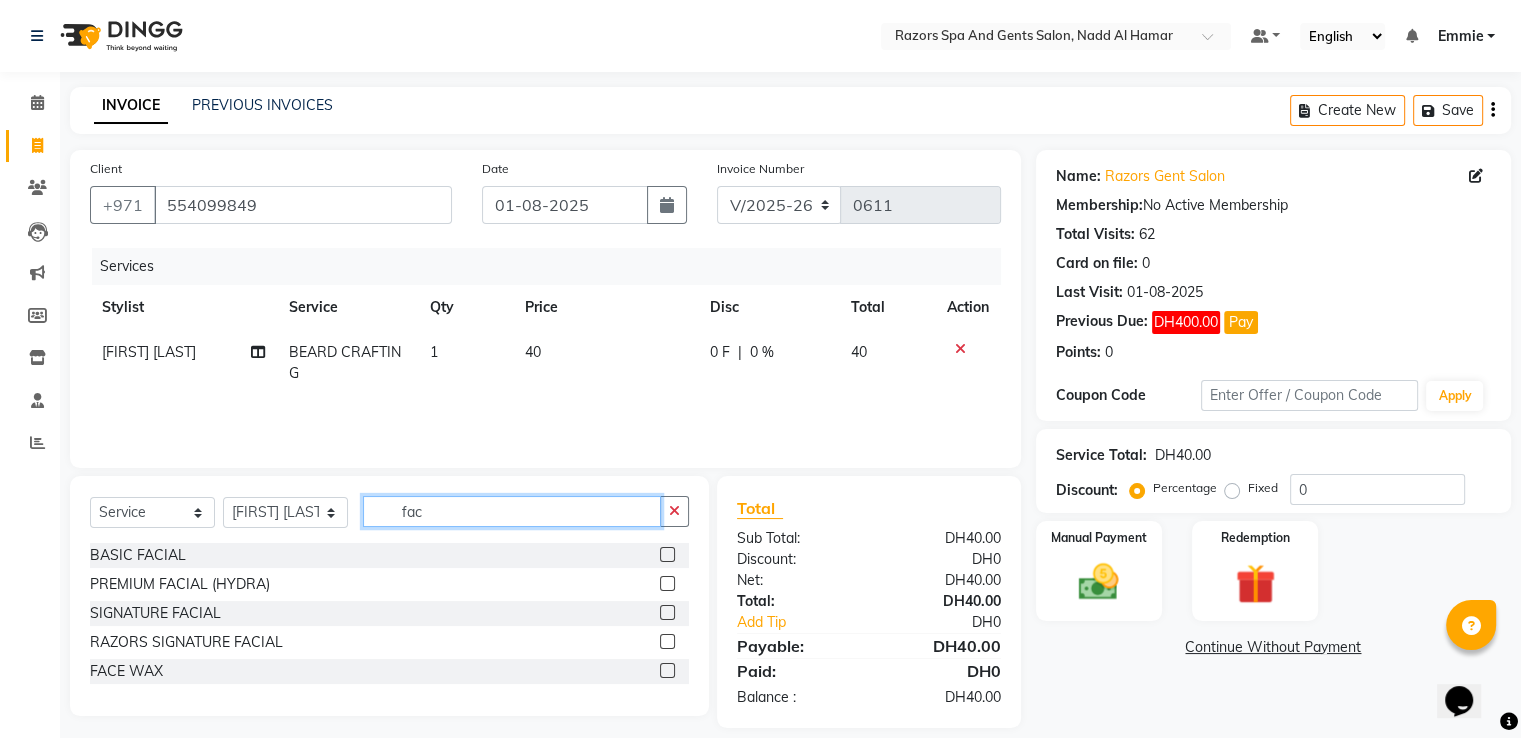 type on "fac" 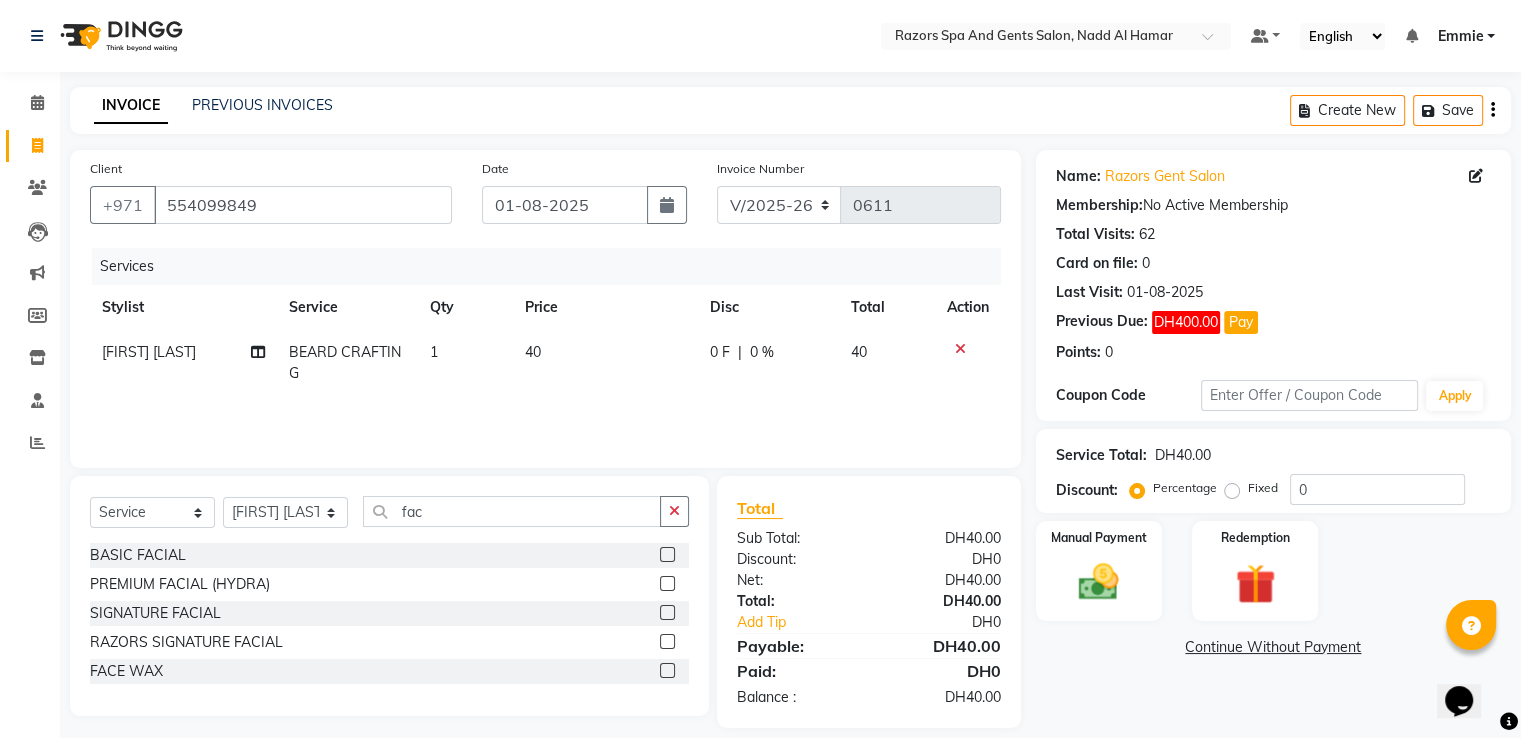click 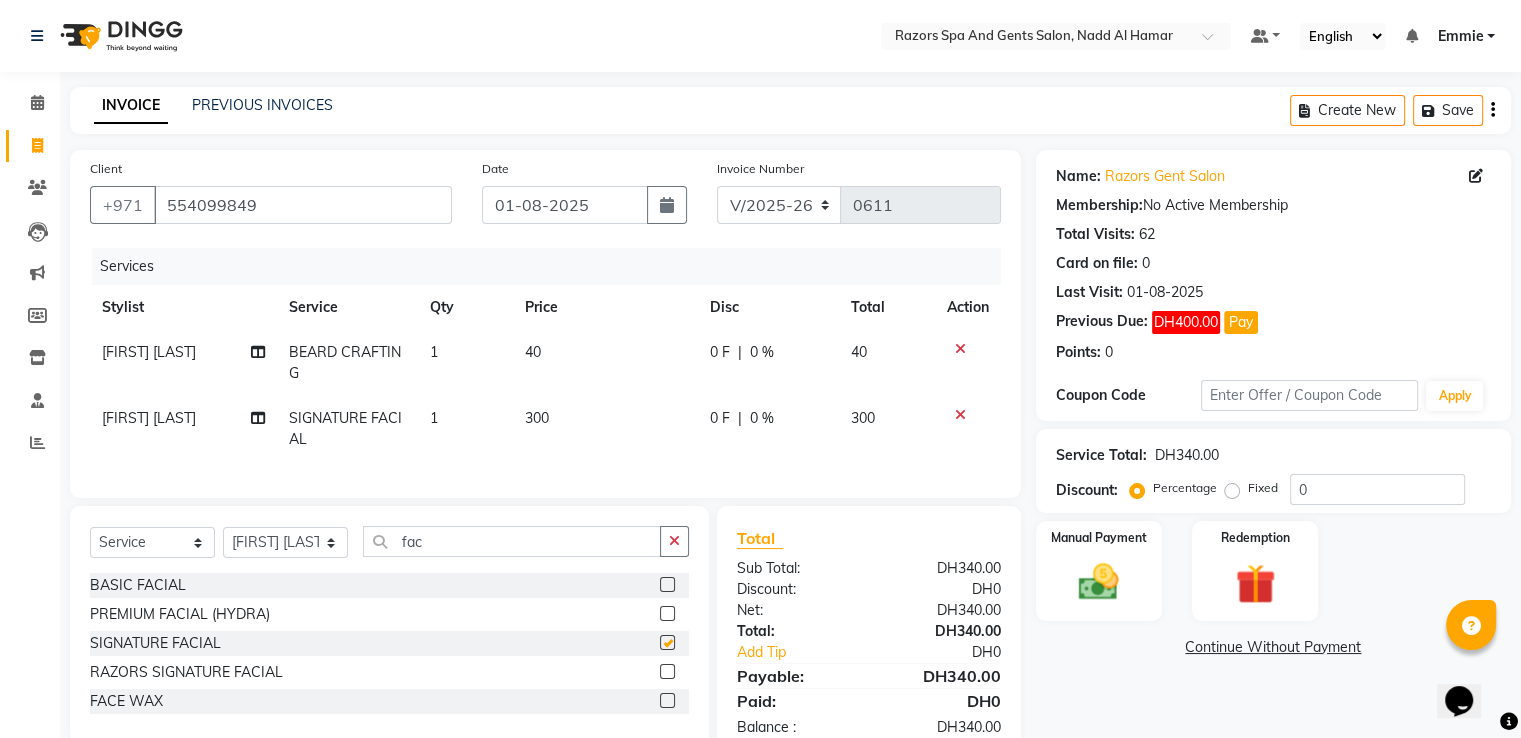 checkbox on "false" 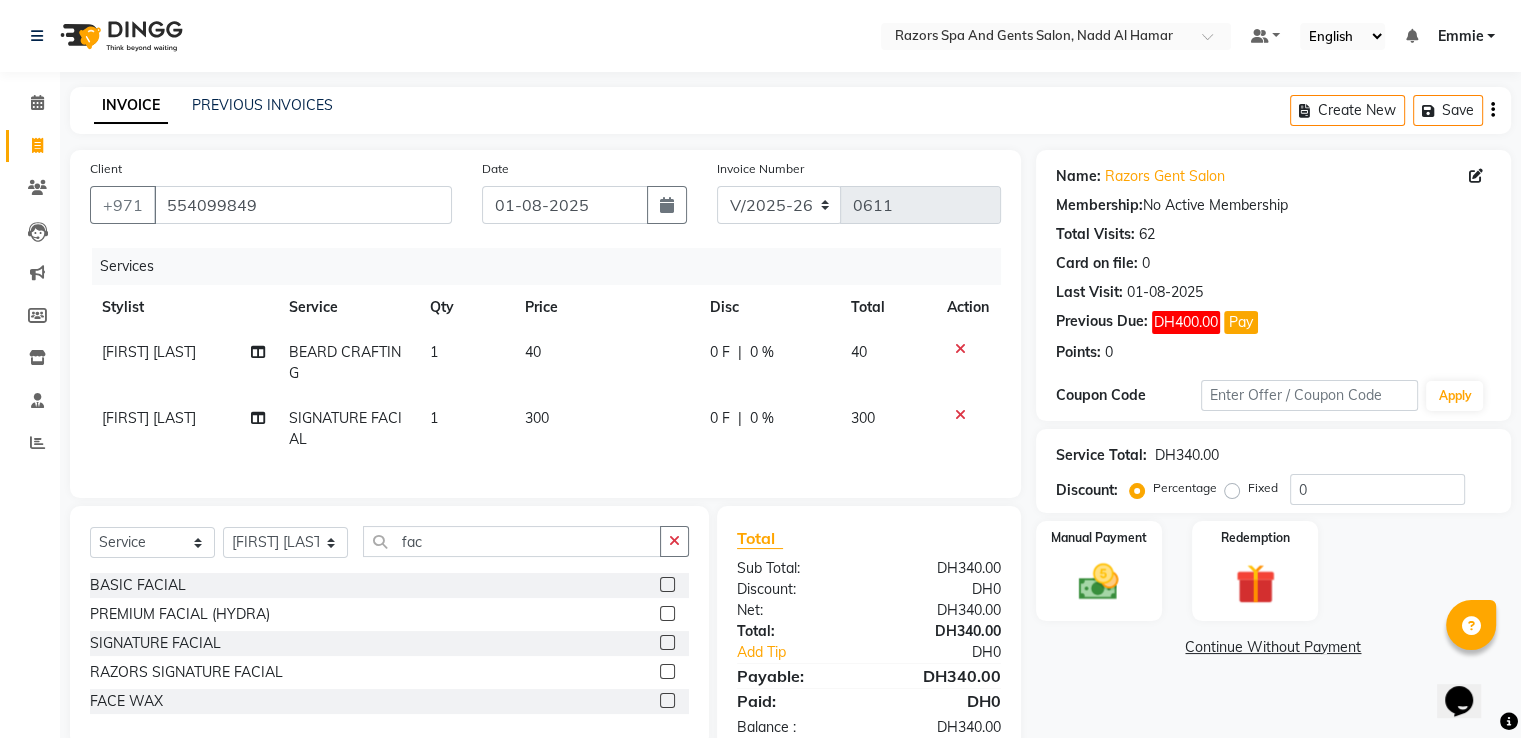 click 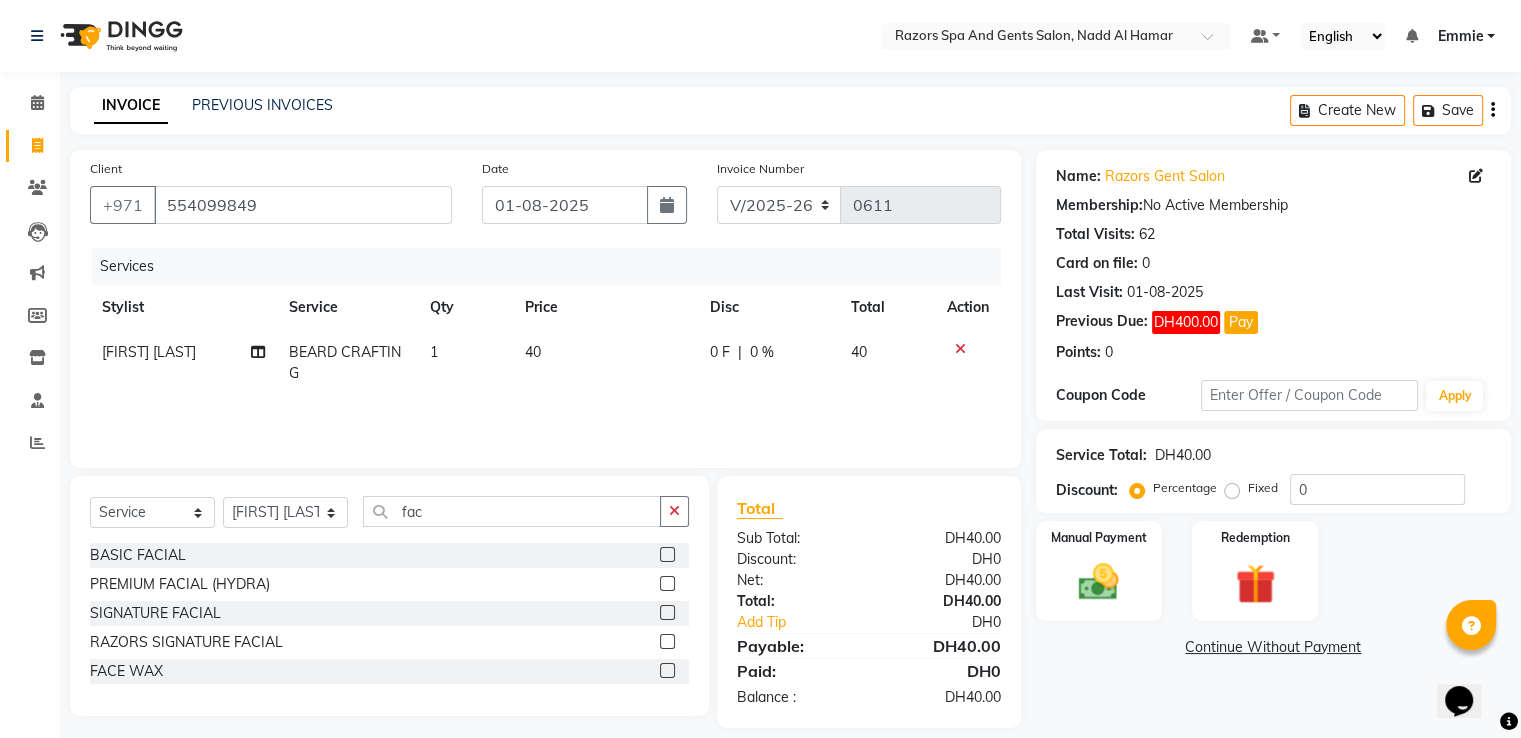 click 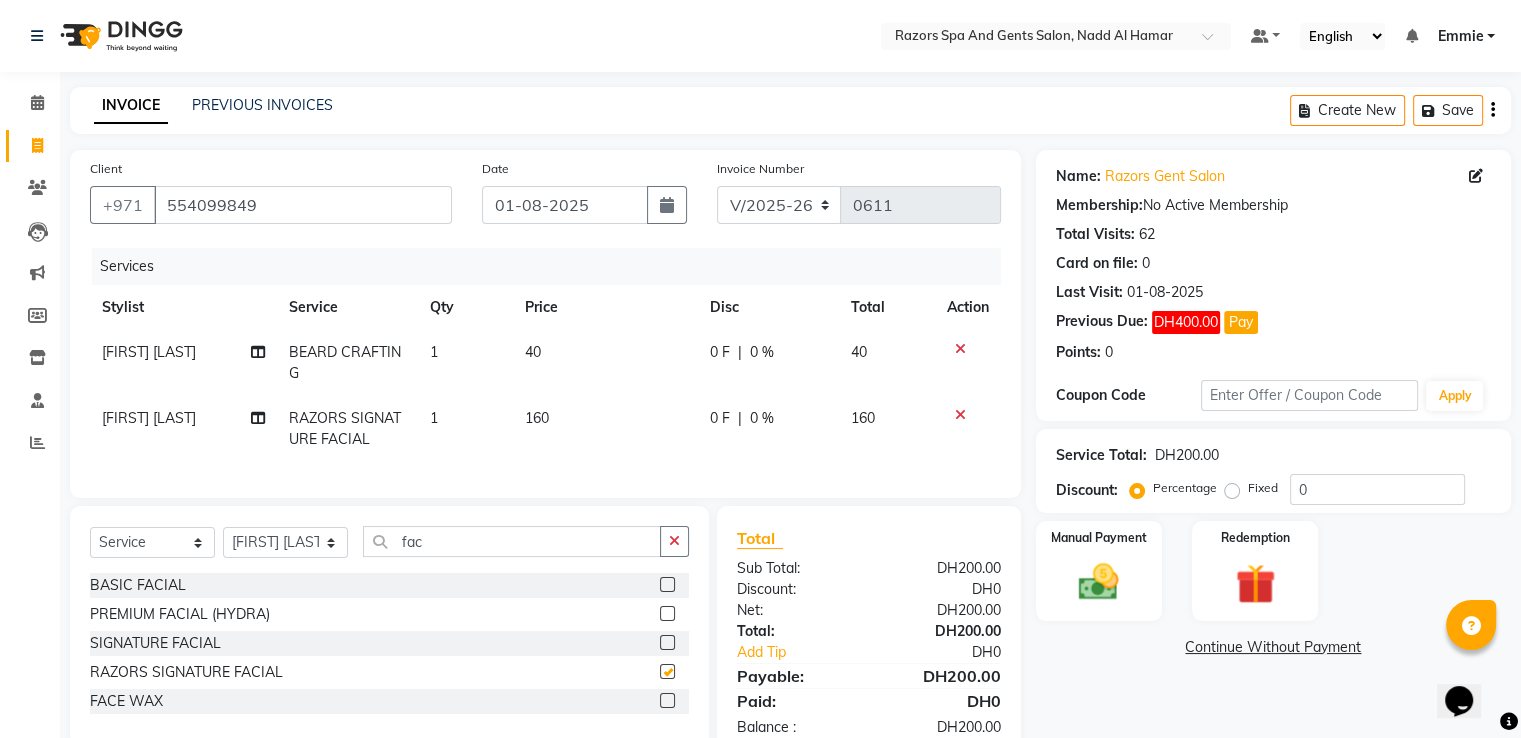 checkbox on "false" 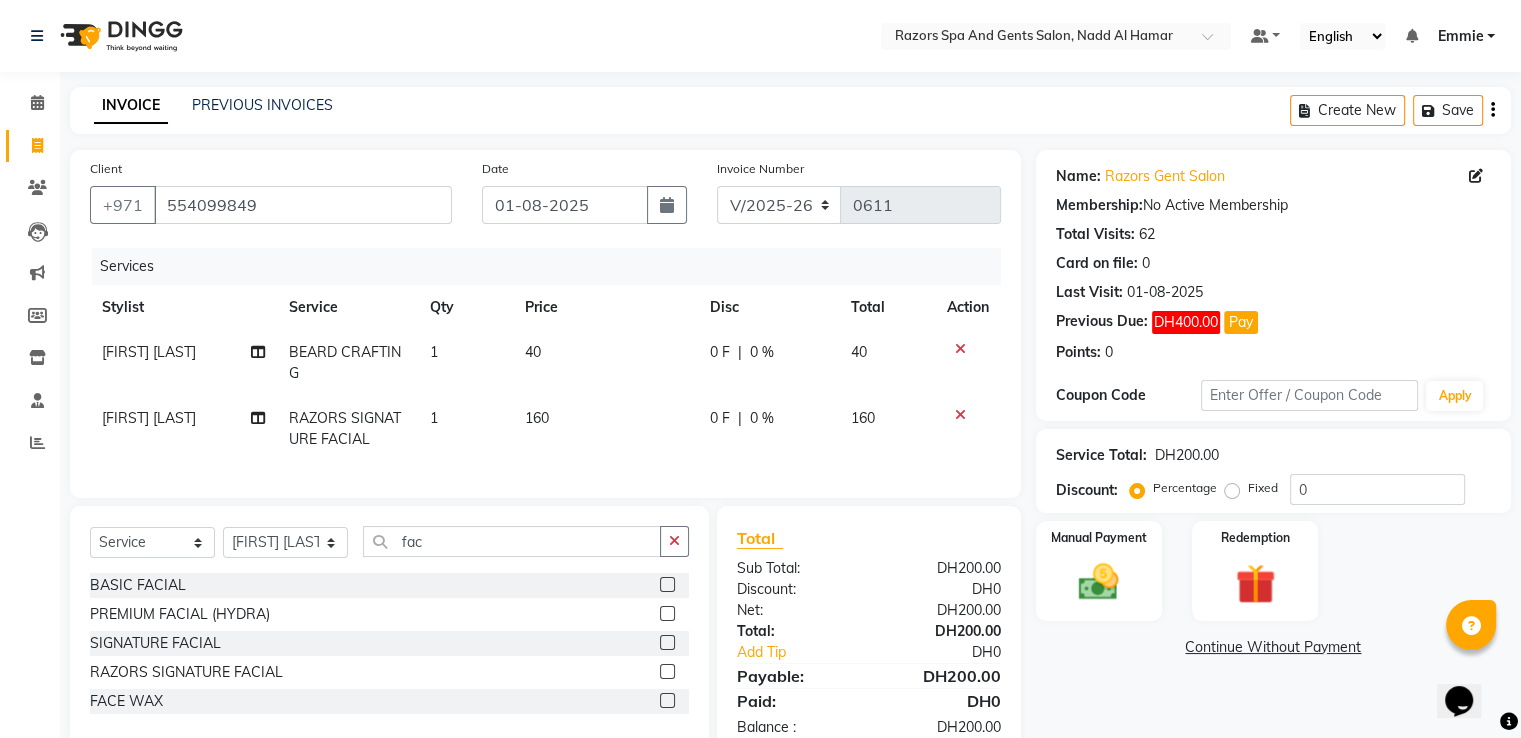 scroll, scrollTop: 66, scrollLeft: 0, axis: vertical 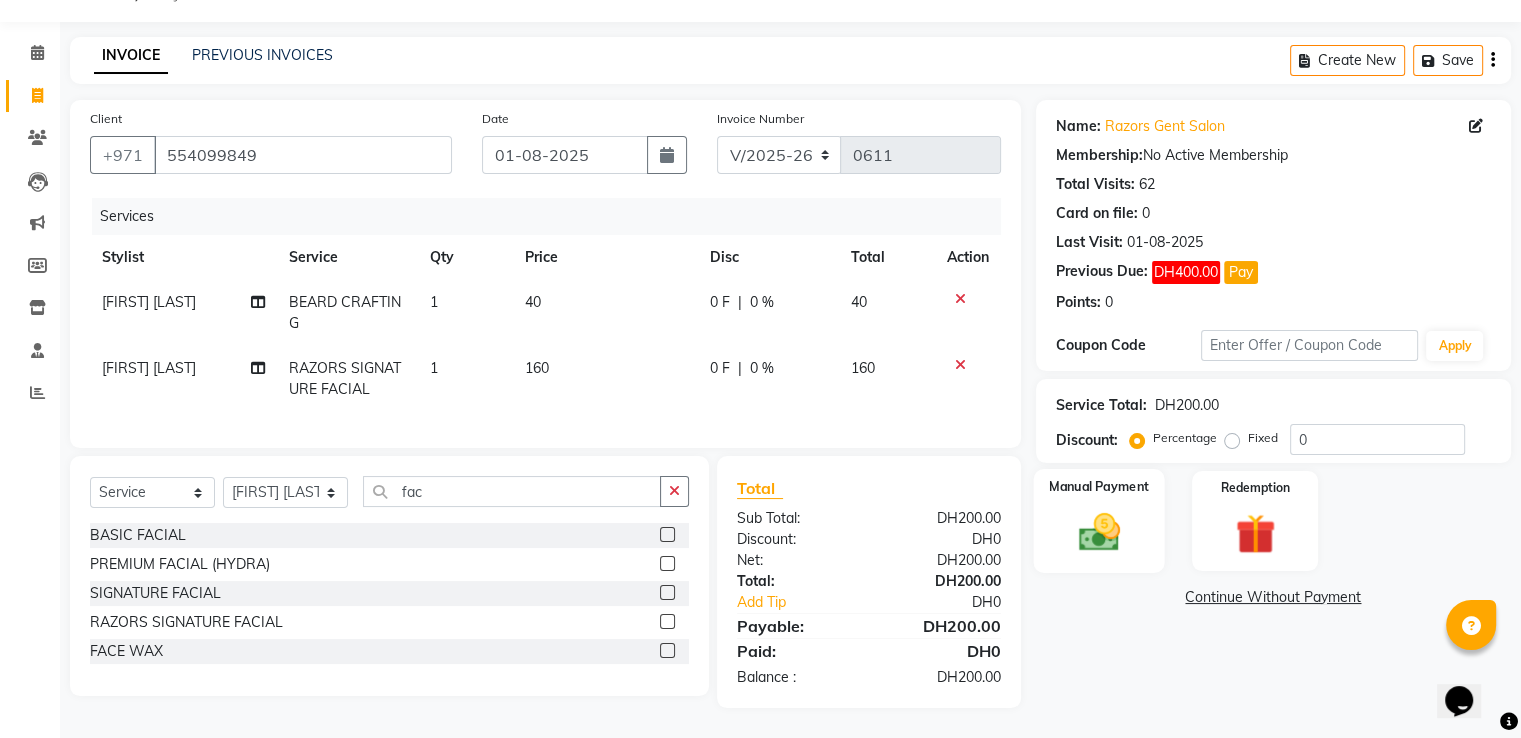 click 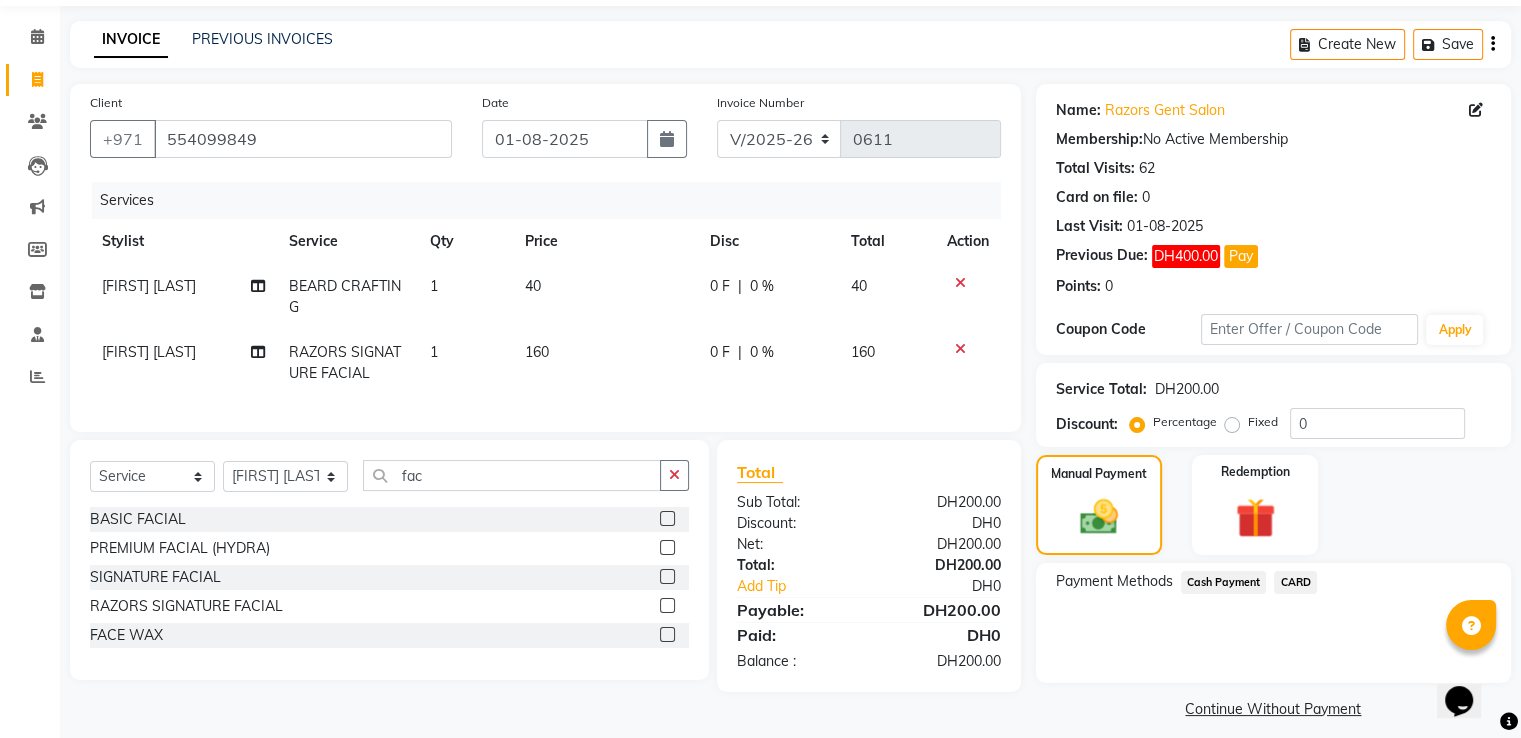 click on "CARD" 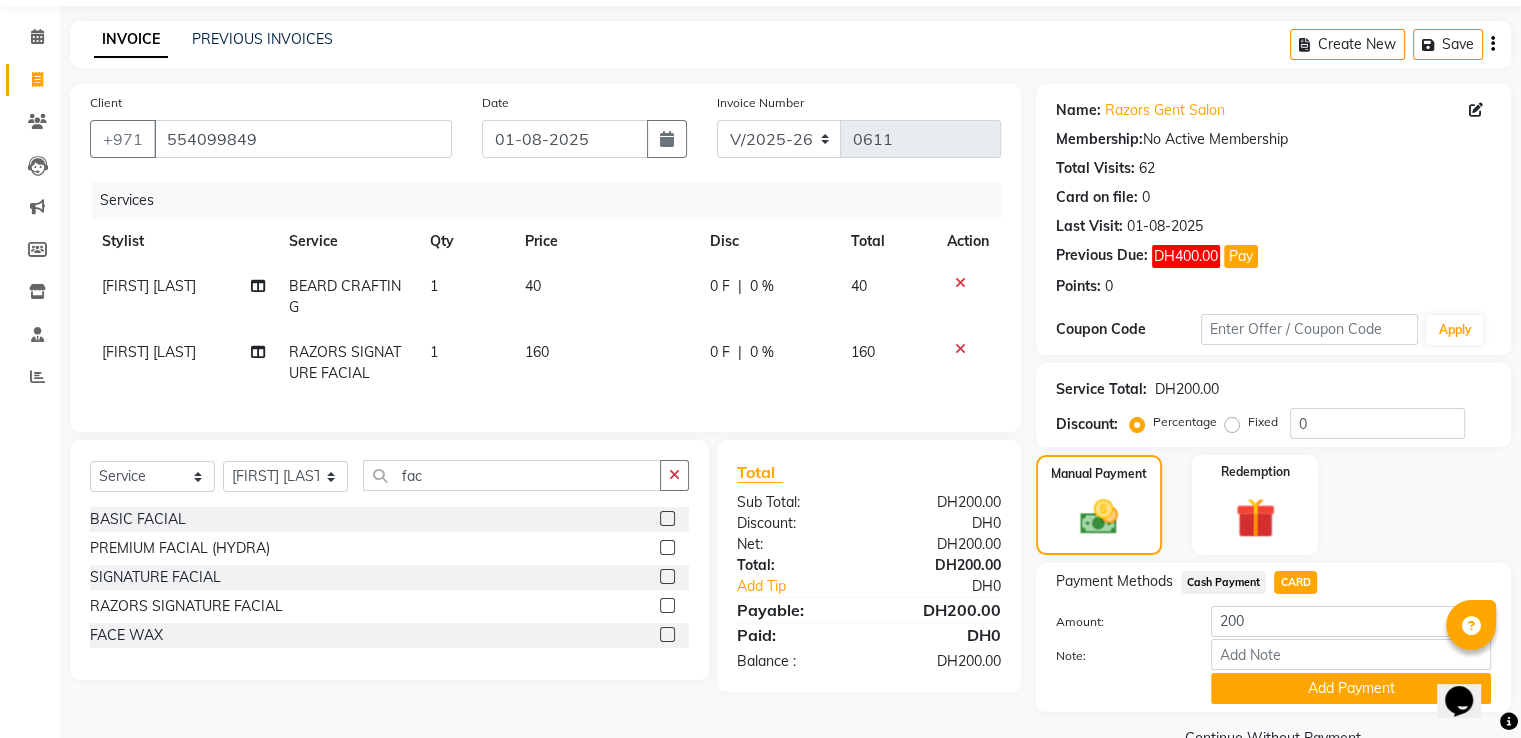 scroll, scrollTop: 112, scrollLeft: 0, axis: vertical 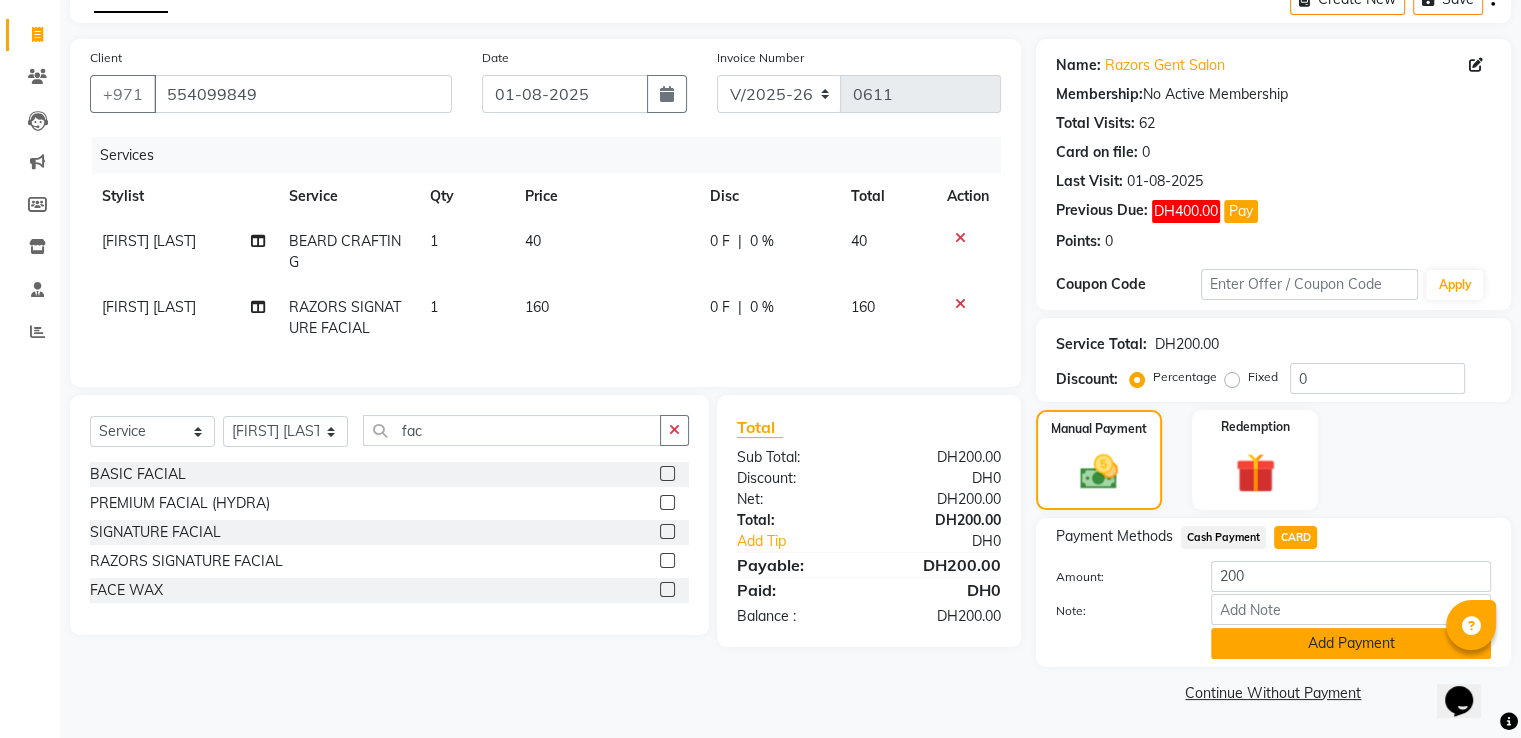 click on "Add Payment" 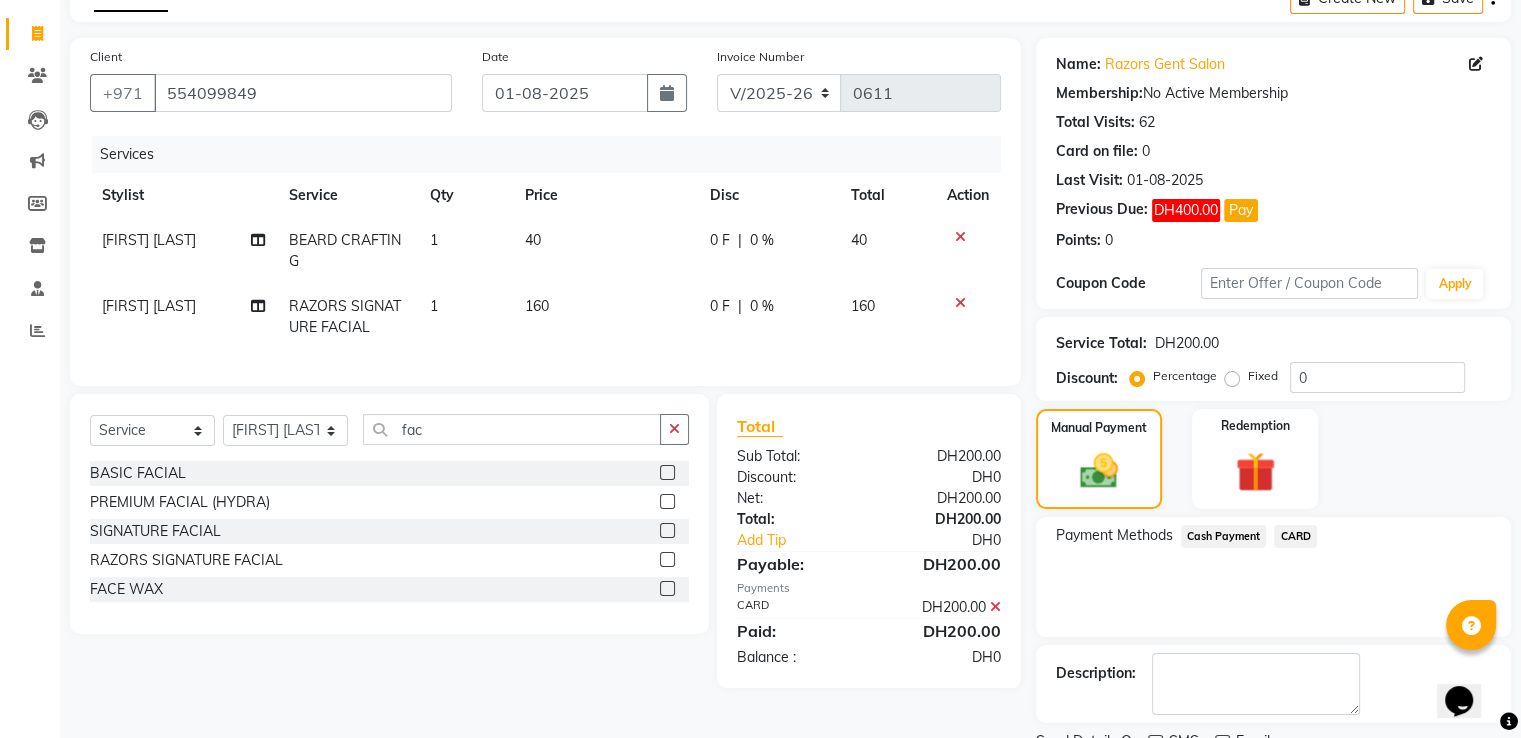 scroll, scrollTop: 193, scrollLeft: 0, axis: vertical 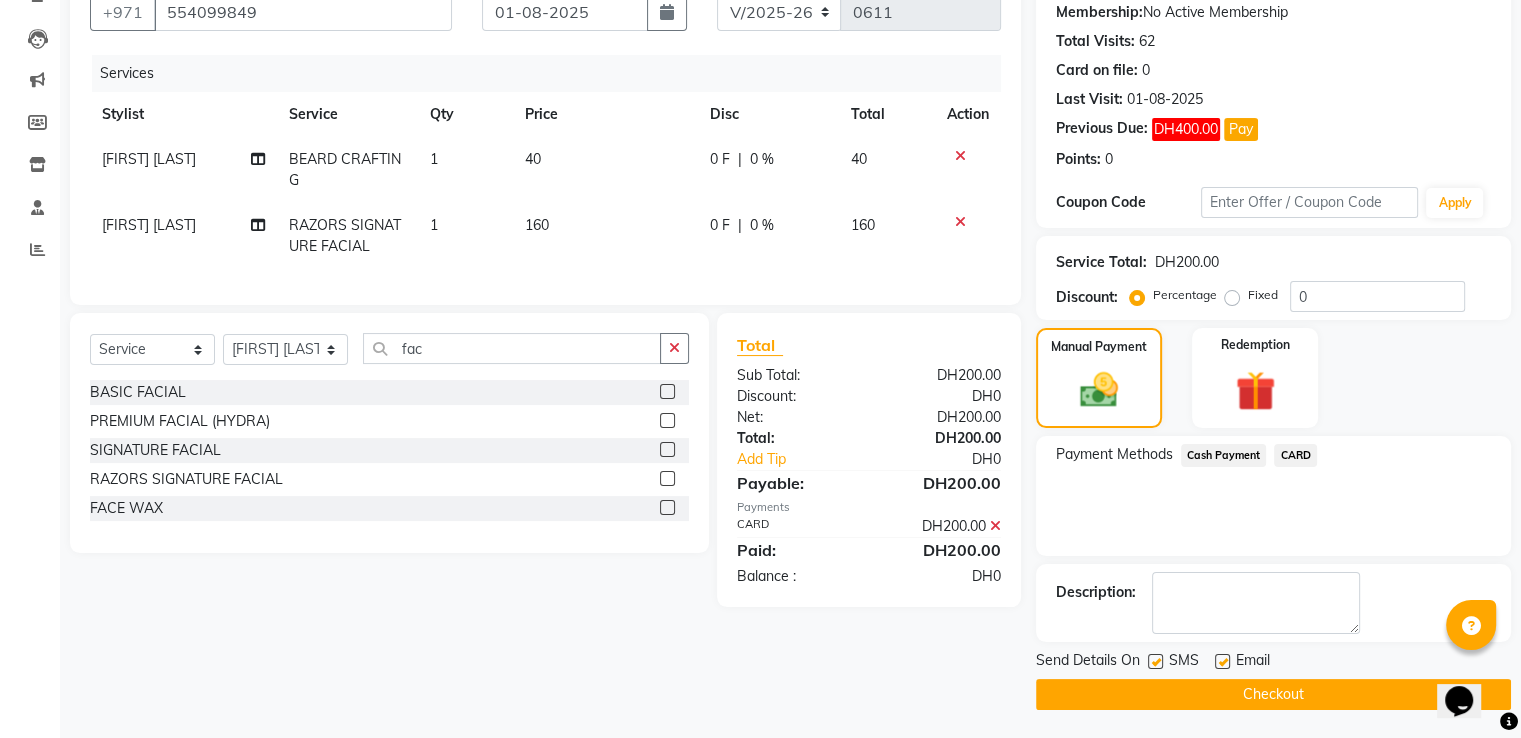 click on "Checkout" 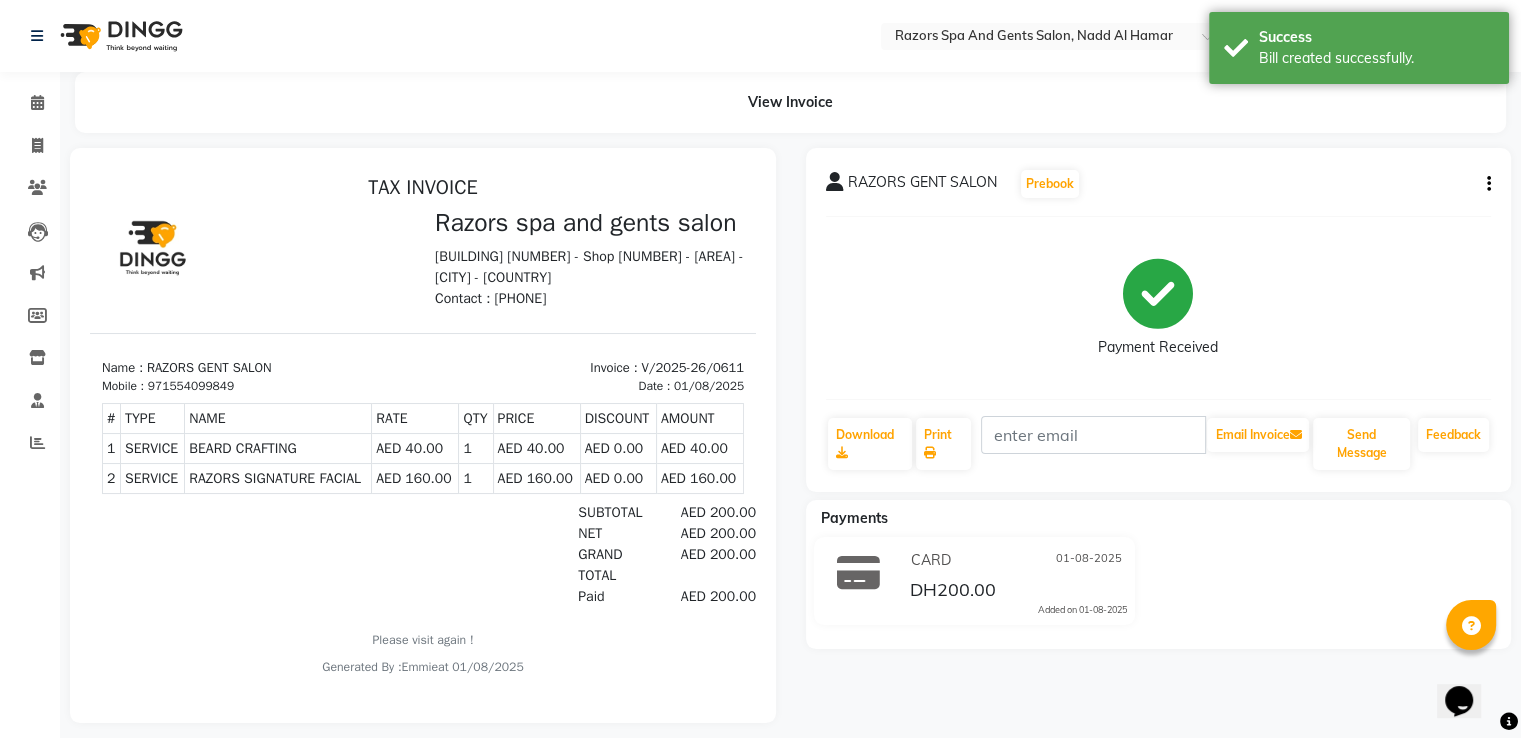 scroll, scrollTop: 0, scrollLeft: 0, axis: both 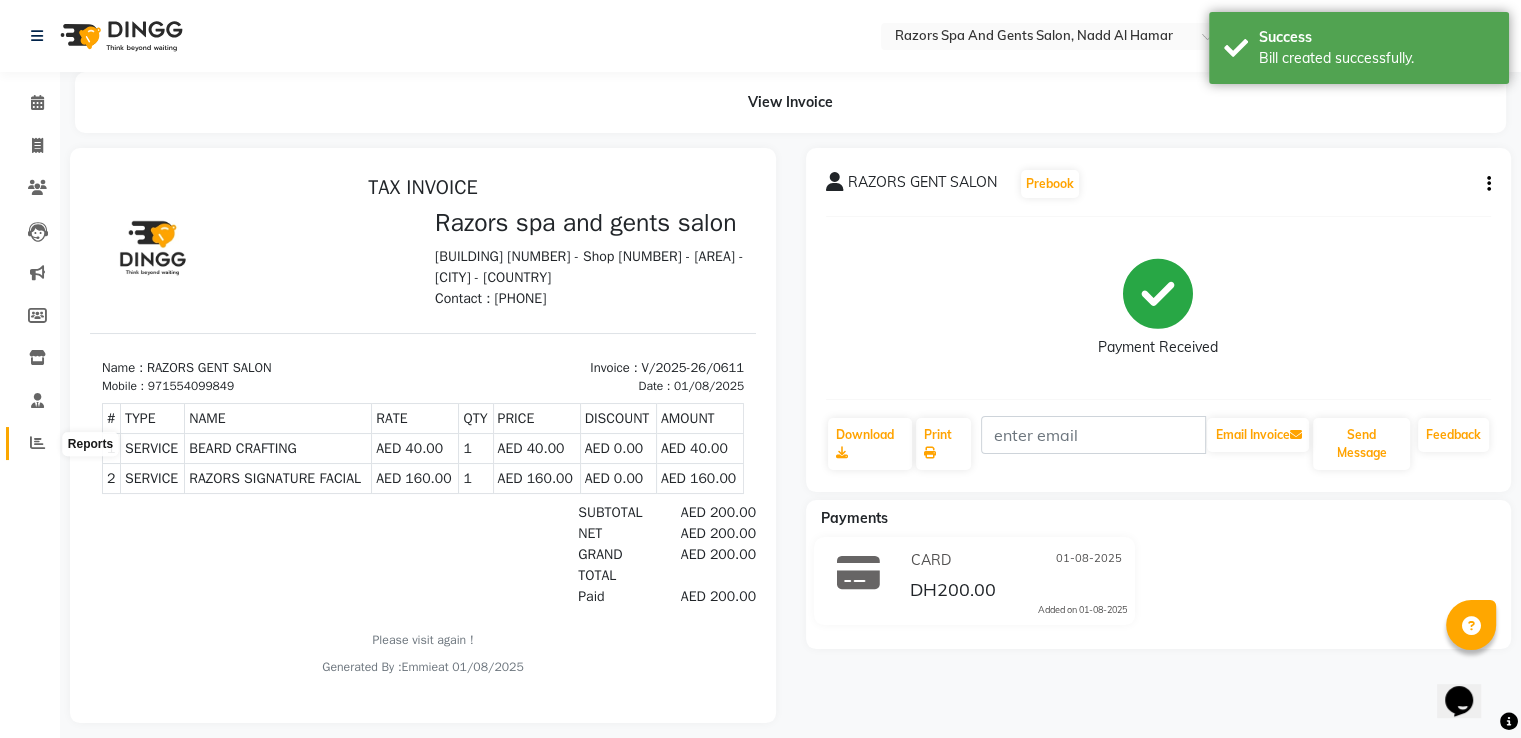 click 